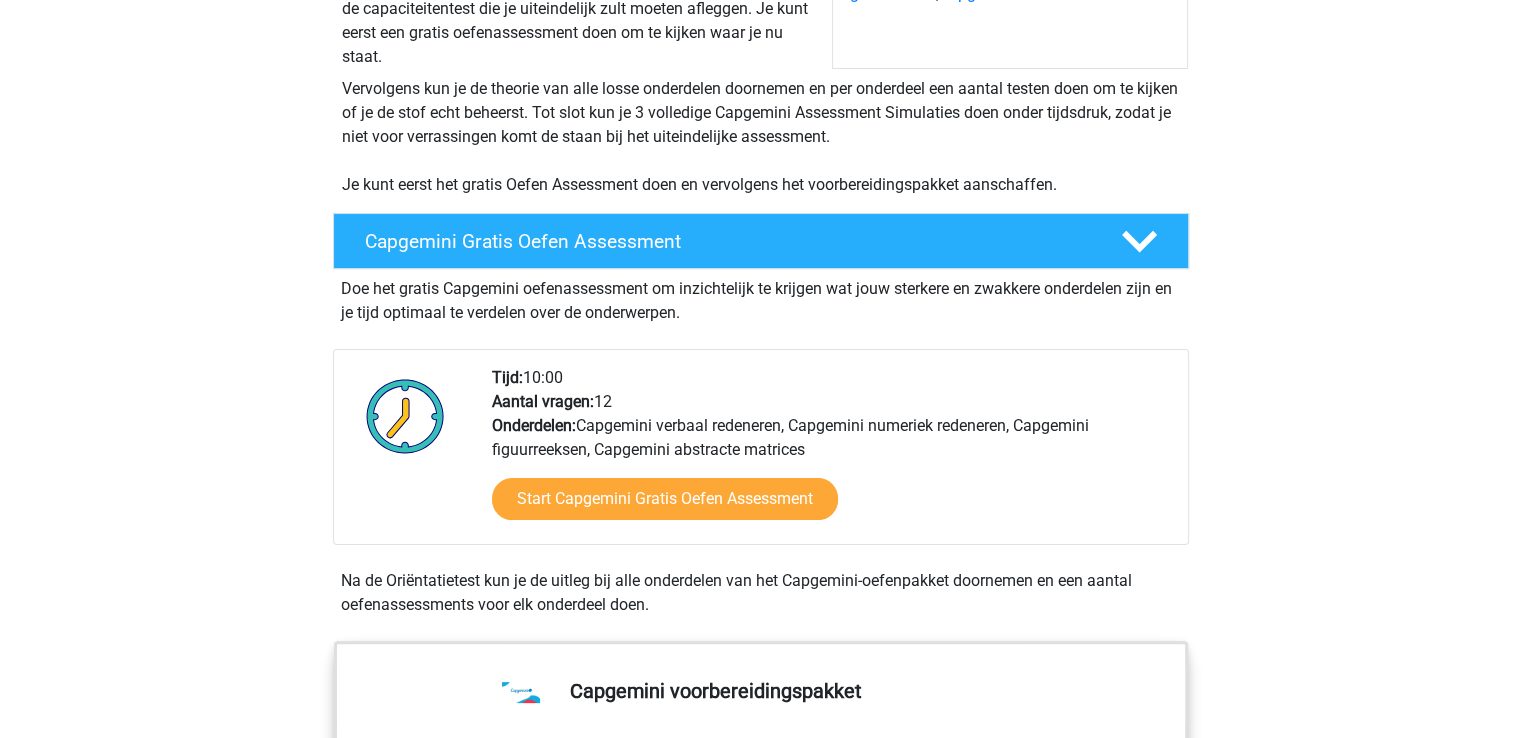 scroll, scrollTop: 400, scrollLeft: 0, axis: vertical 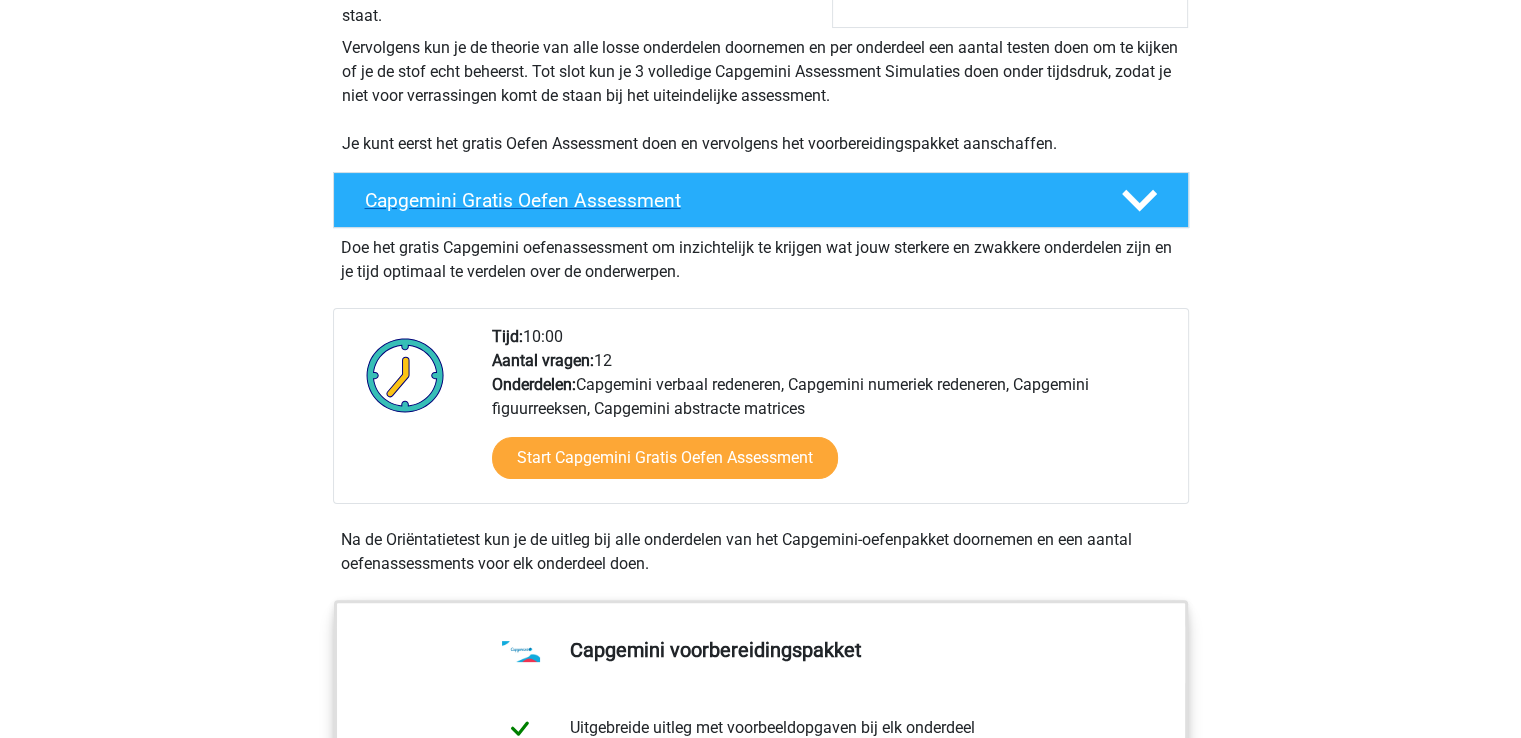 click on "Capgemini Gratis Oefen Assessment" at bounding box center (727, 200) 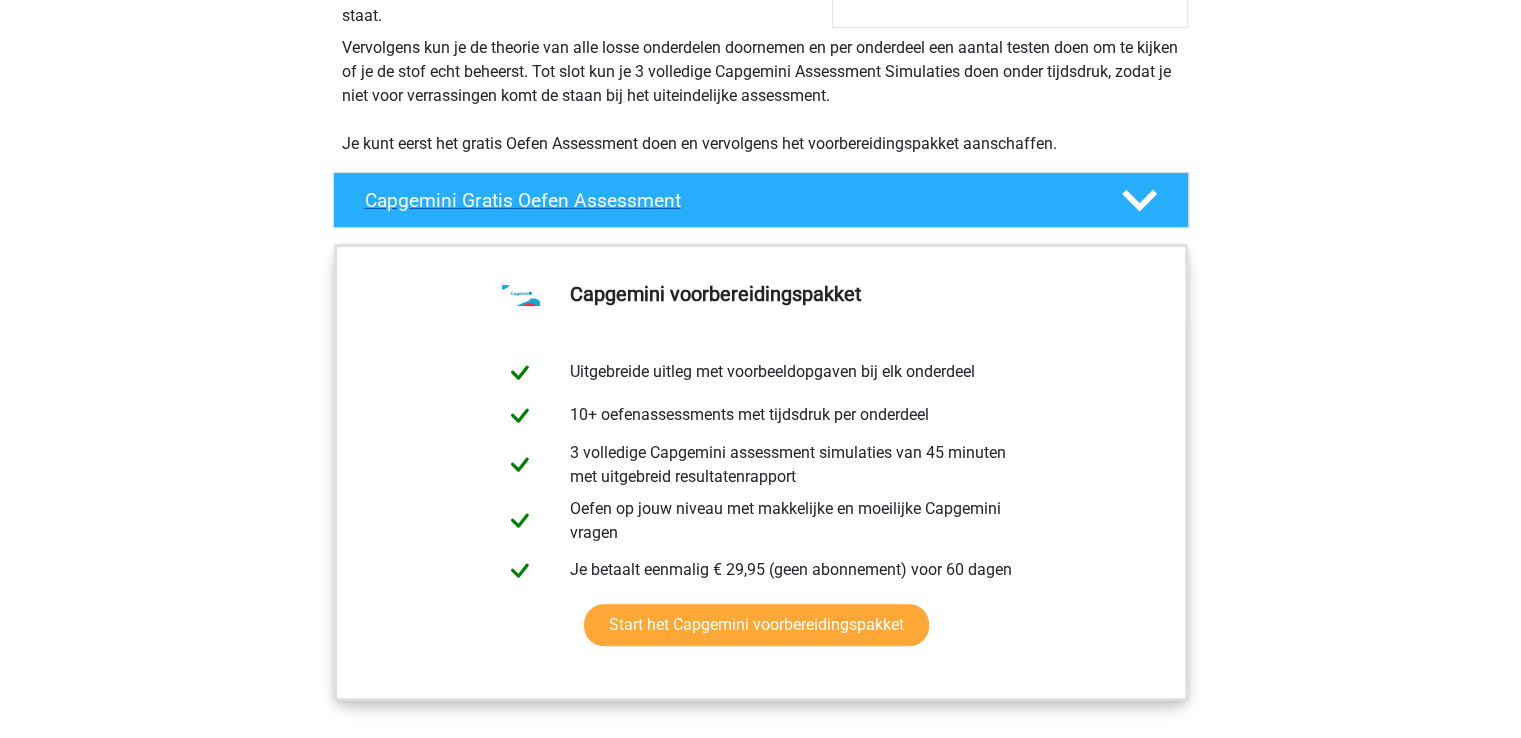 click on "Capgemini Gratis Oefen Assessment" at bounding box center (727, 200) 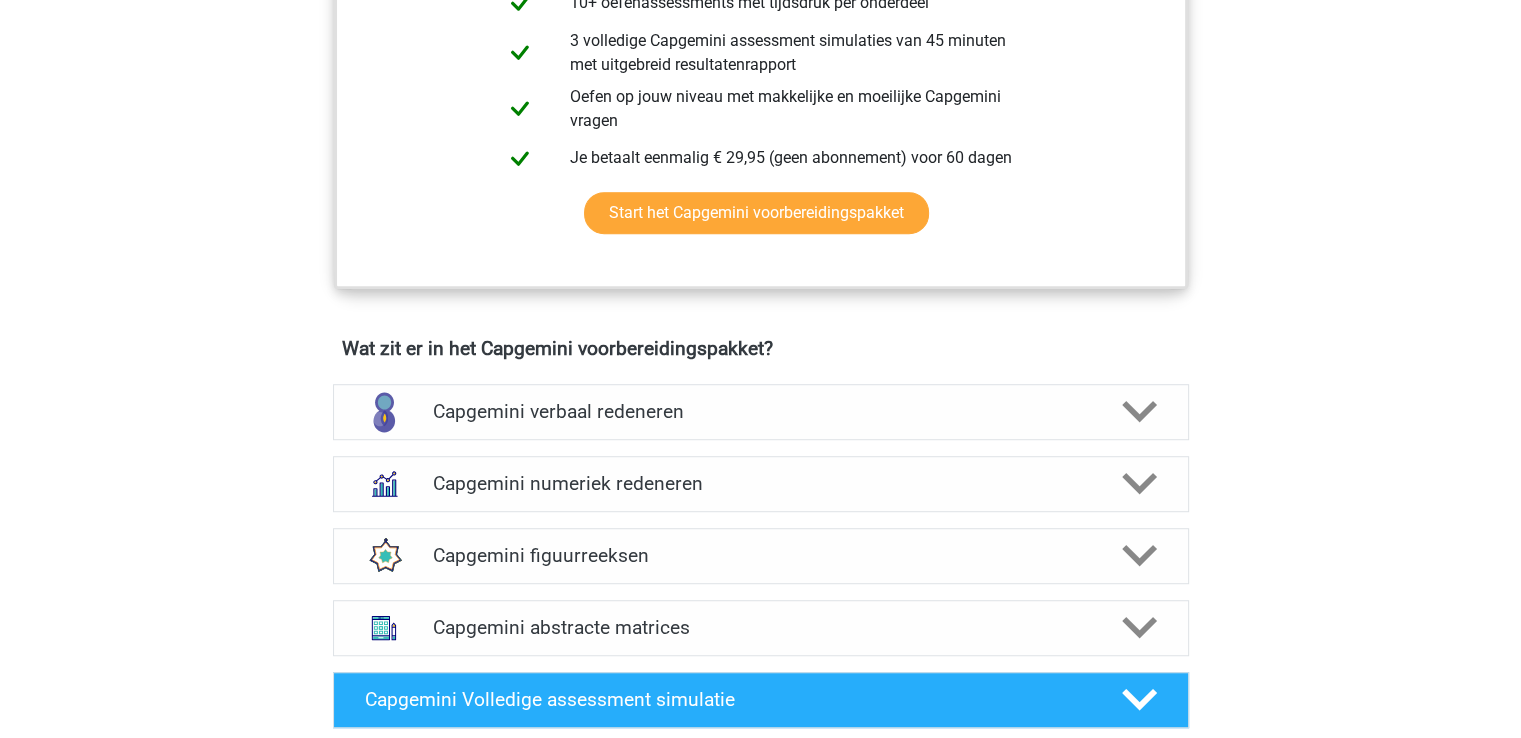 scroll, scrollTop: 1243, scrollLeft: 0, axis: vertical 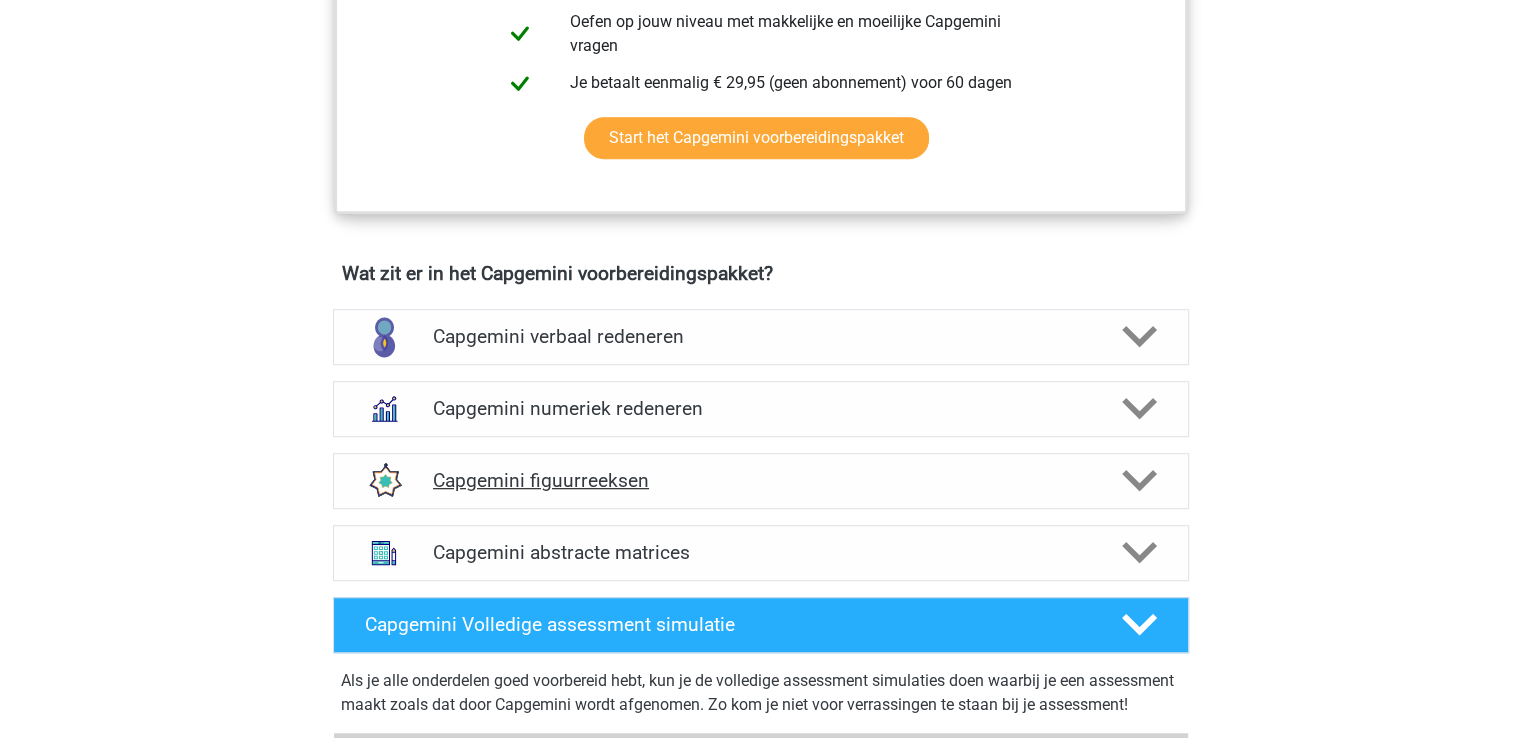 click on "Capgemini figuurreeksen" at bounding box center (760, 480) 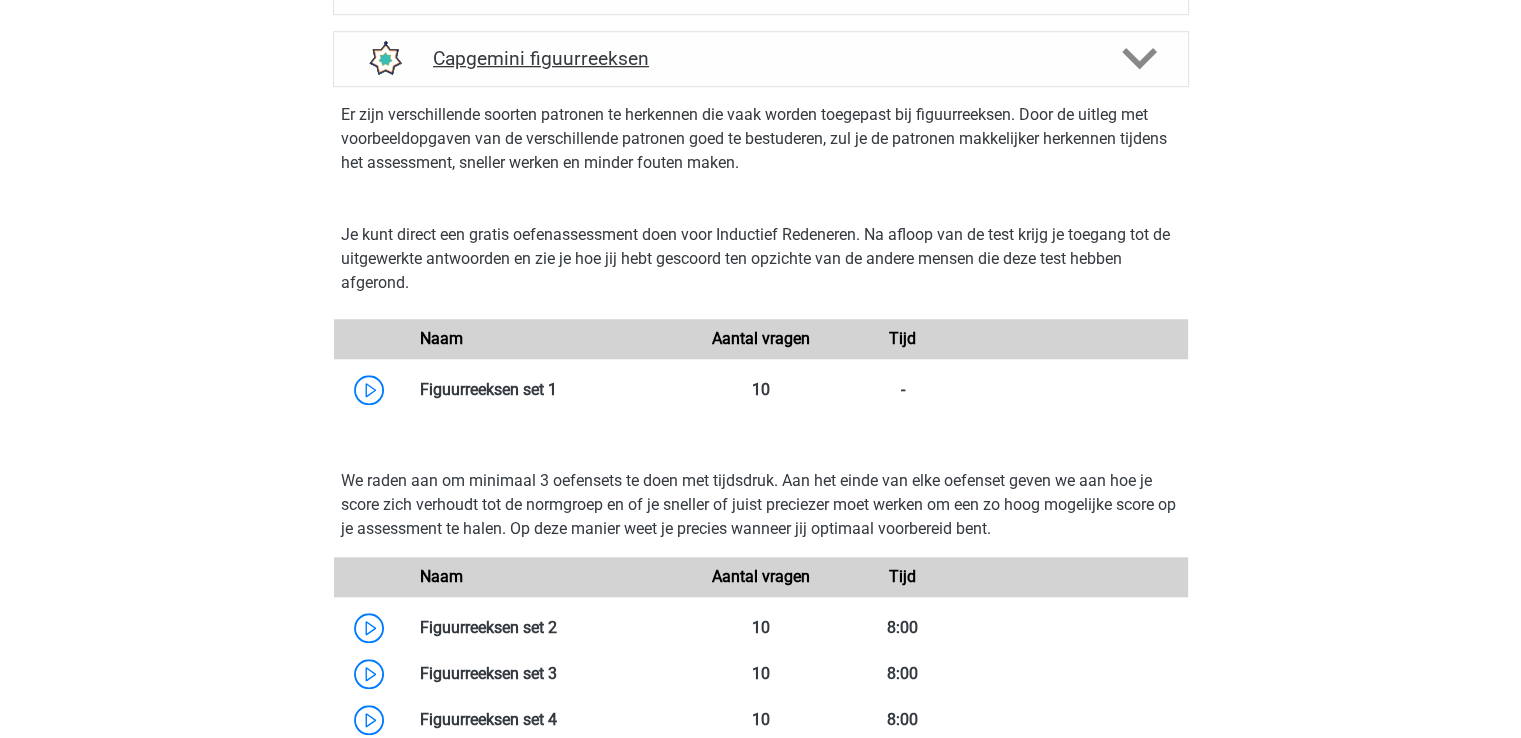 scroll, scrollTop: 1669, scrollLeft: 0, axis: vertical 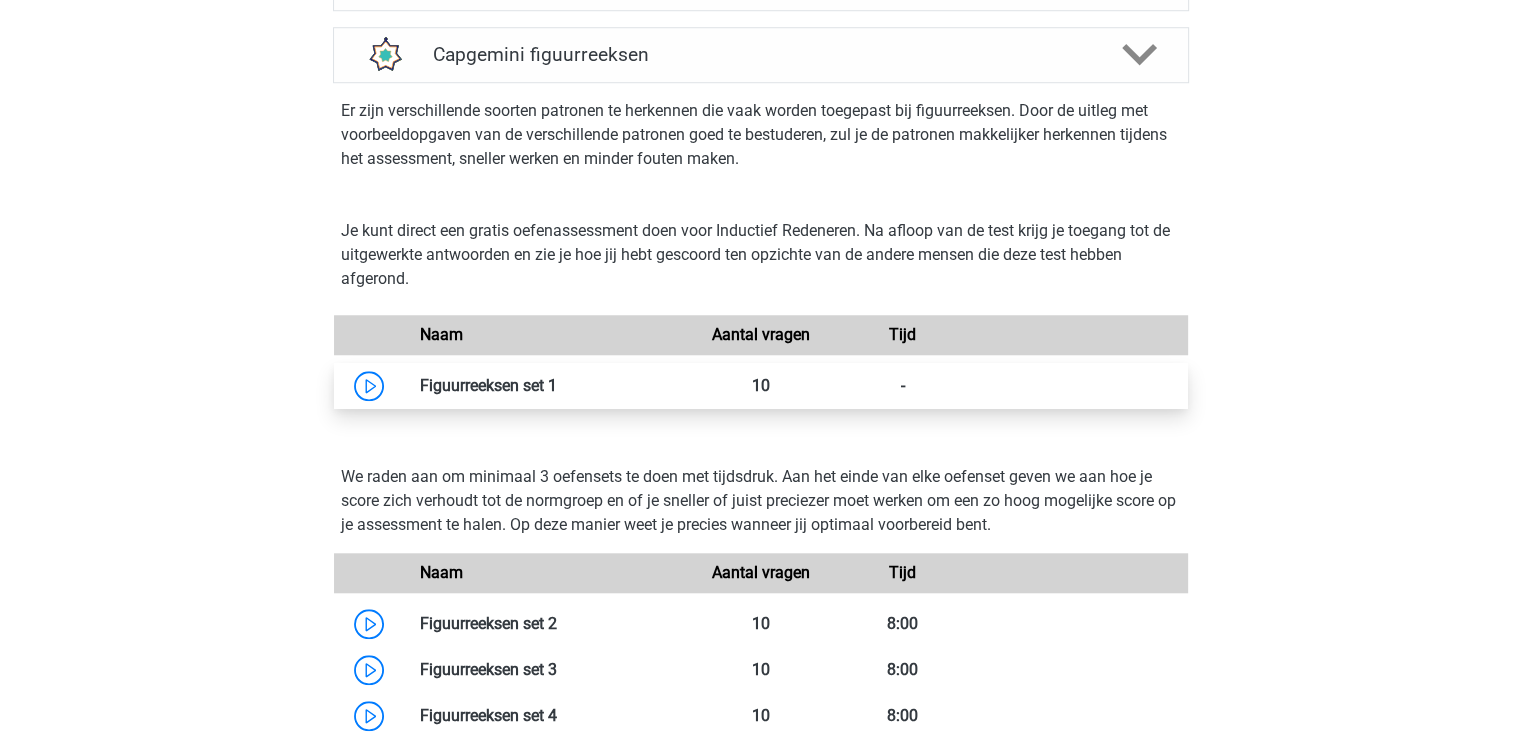 click at bounding box center [557, 385] 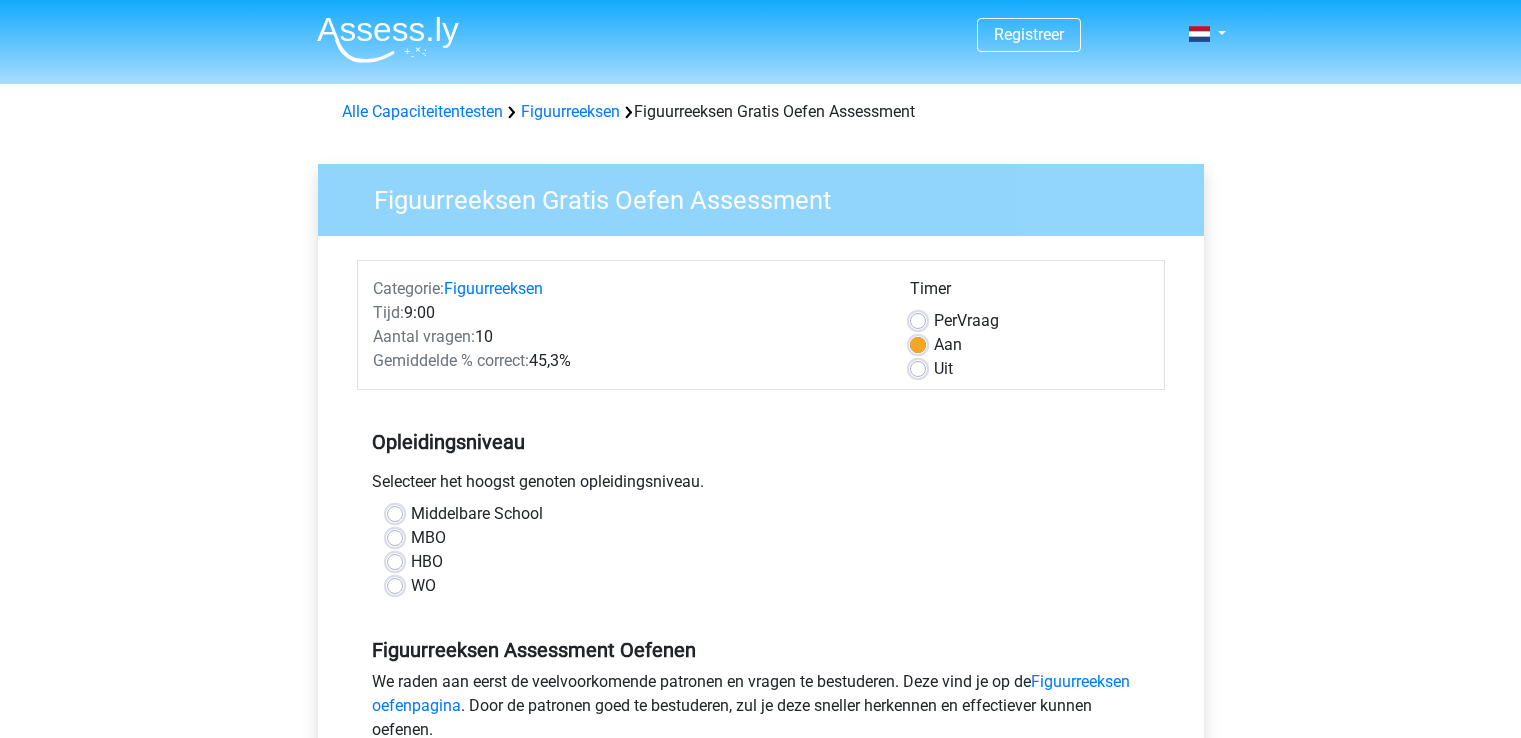 scroll, scrollTop: 0, scrollLeft: 0, axis: both 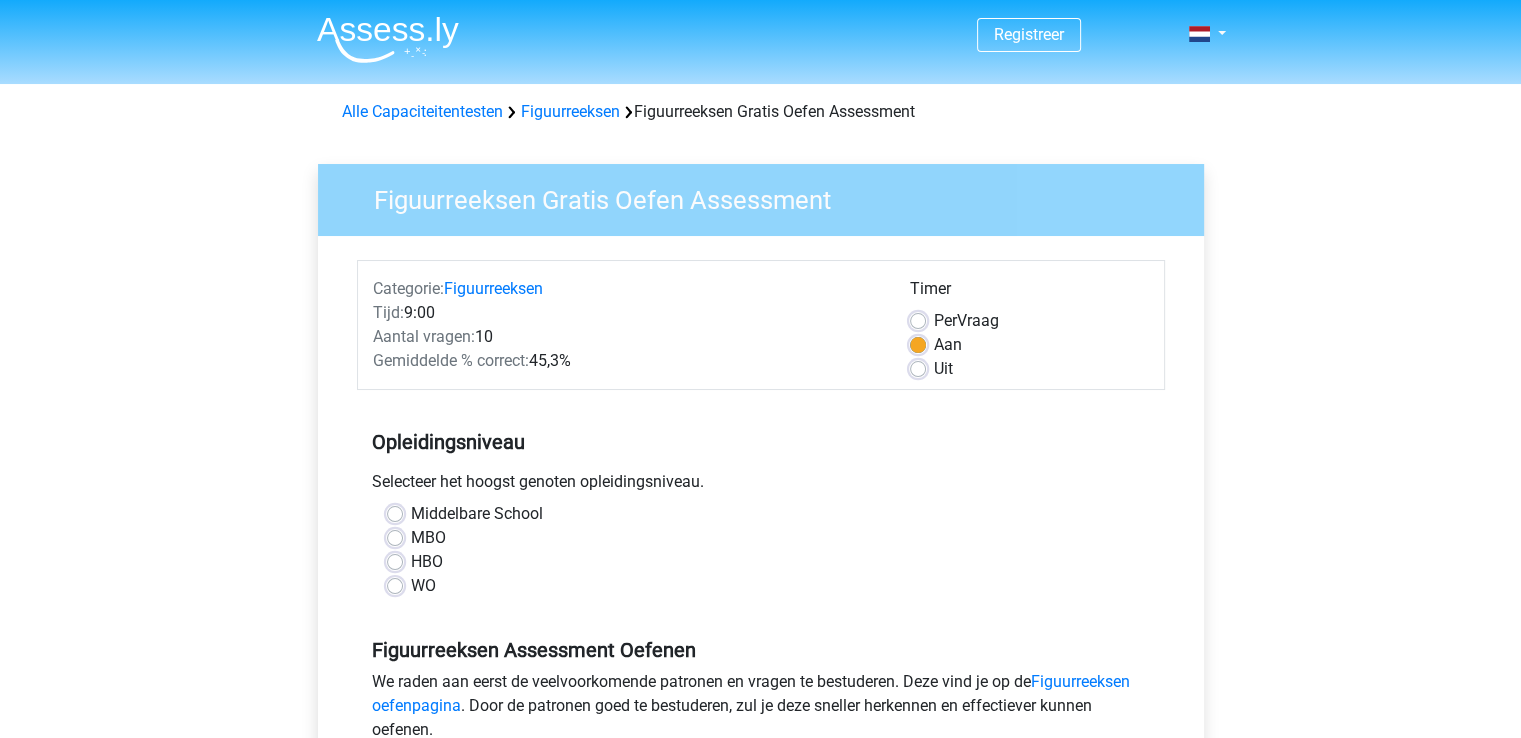 click on "WO" at bounding box center (423, 586) 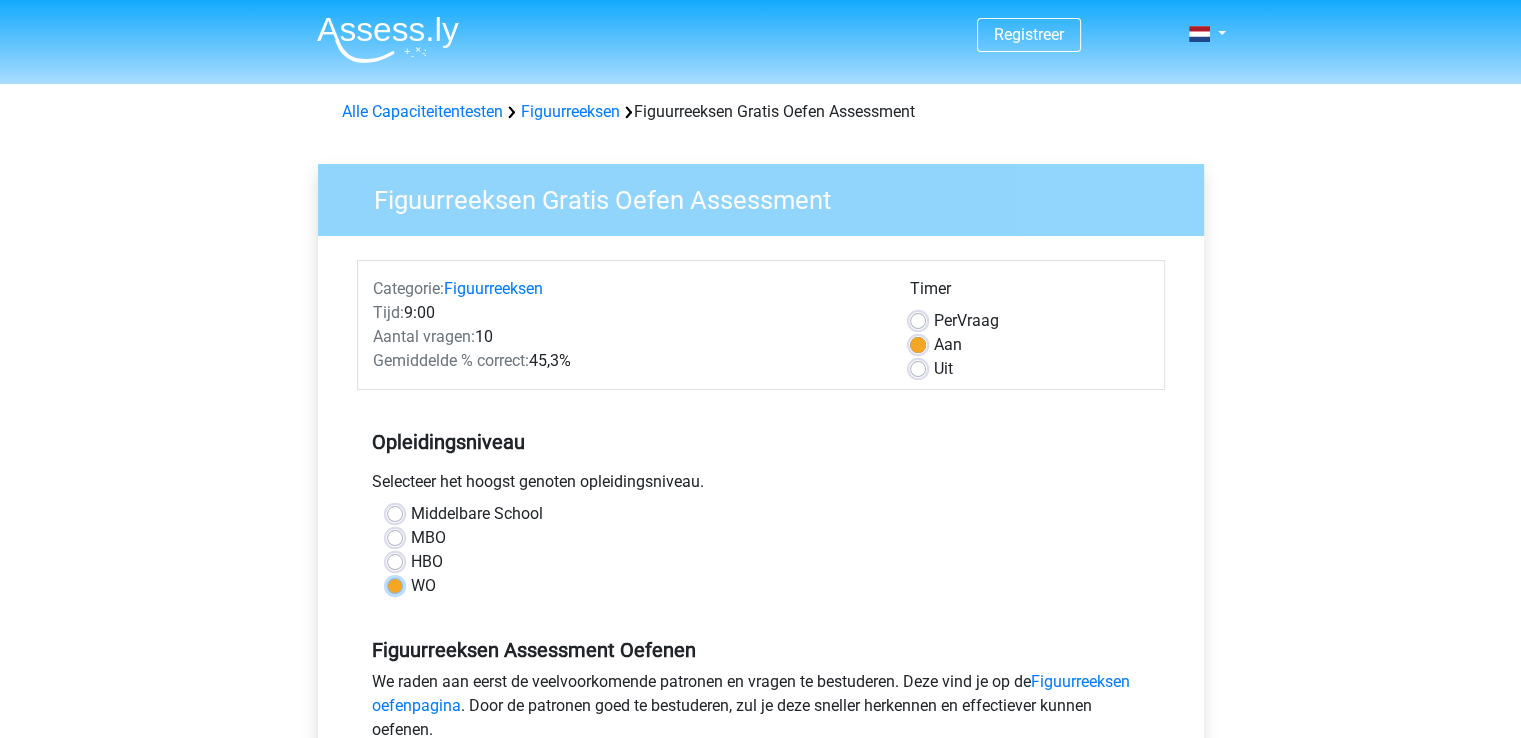 click on "WO" at bounding box center (395, 584) 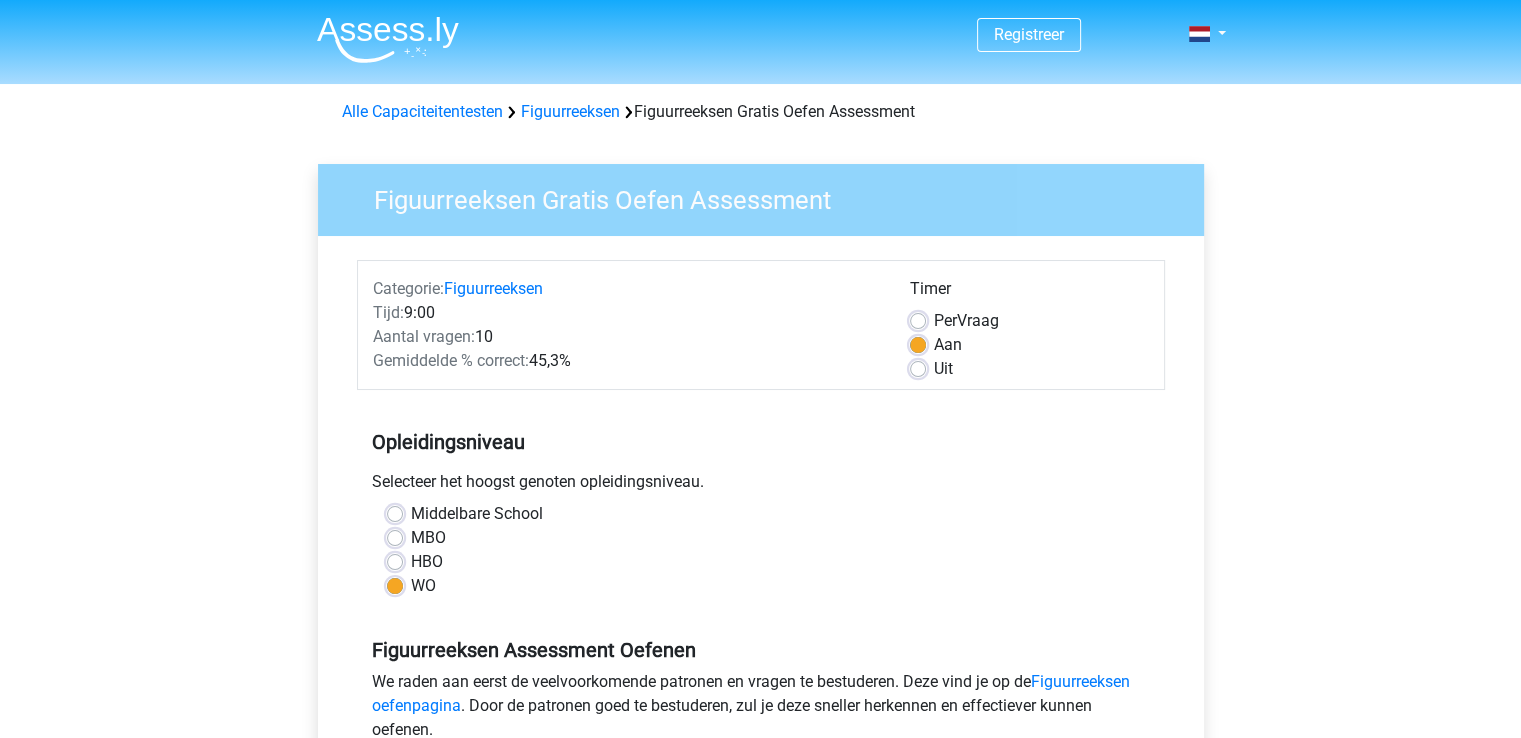 click on "Per  Vraag" at bounding box center (966, 321) 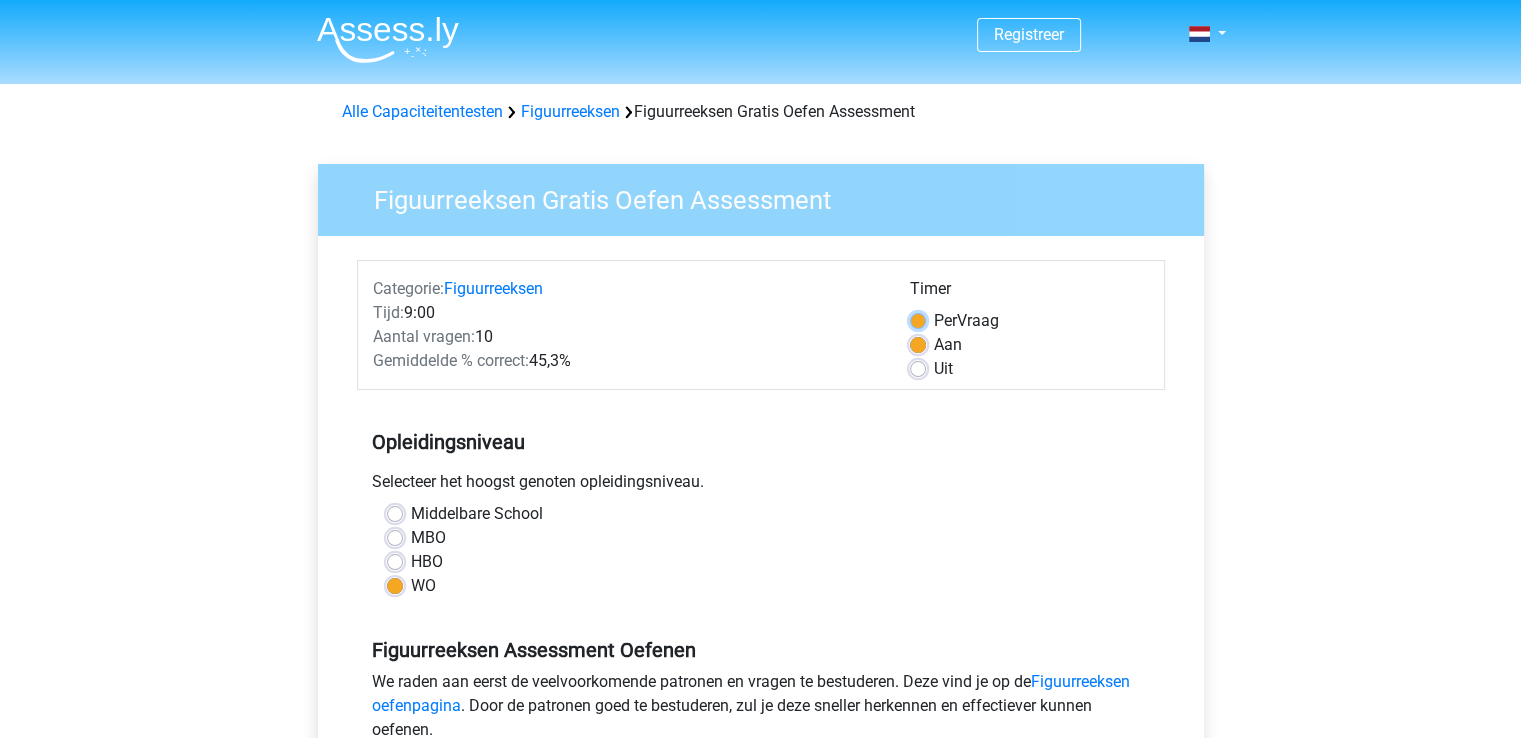 click on "Per  Vraag" at bounding box center (918, 319) 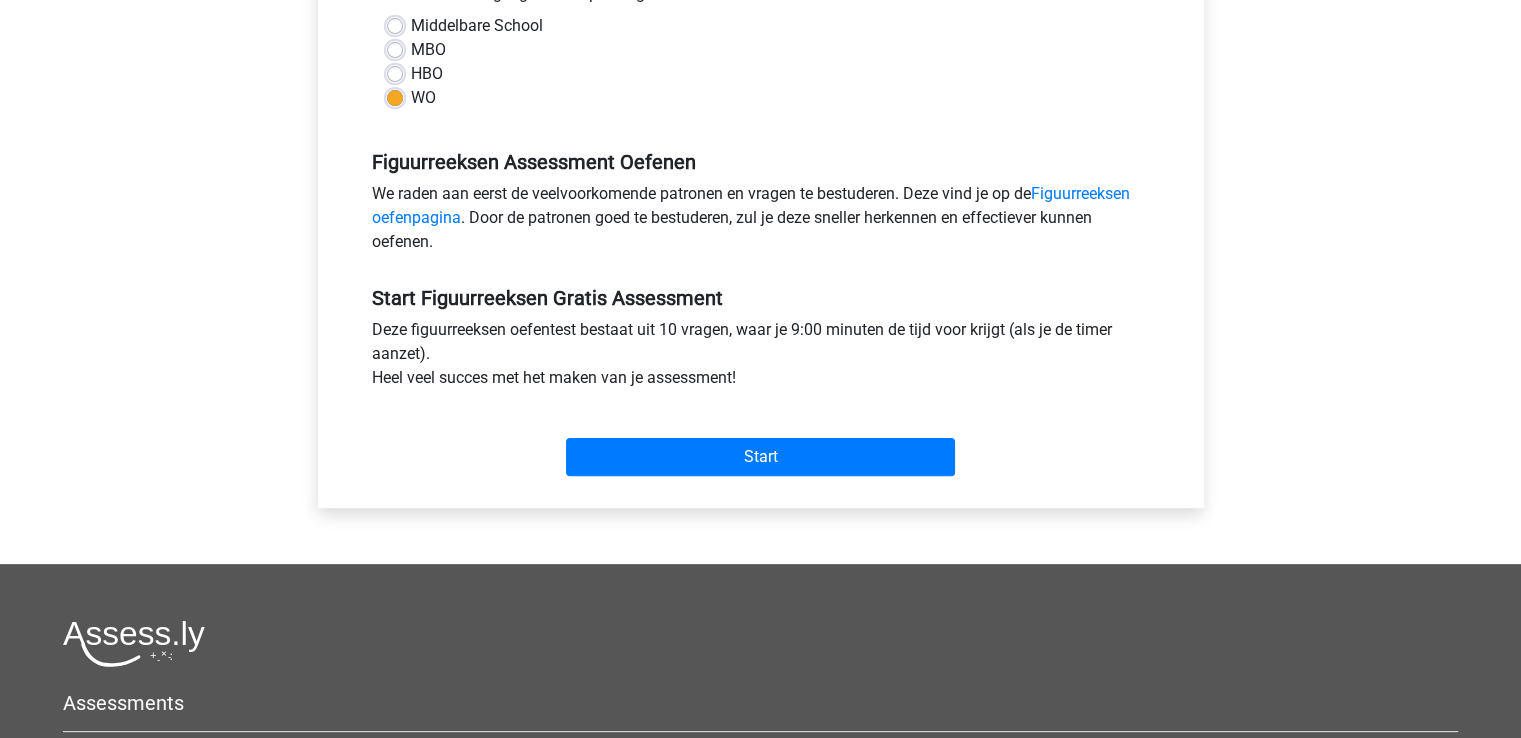 scroll, scrollTop: 488, scrollLeft: 0, axis: vertical 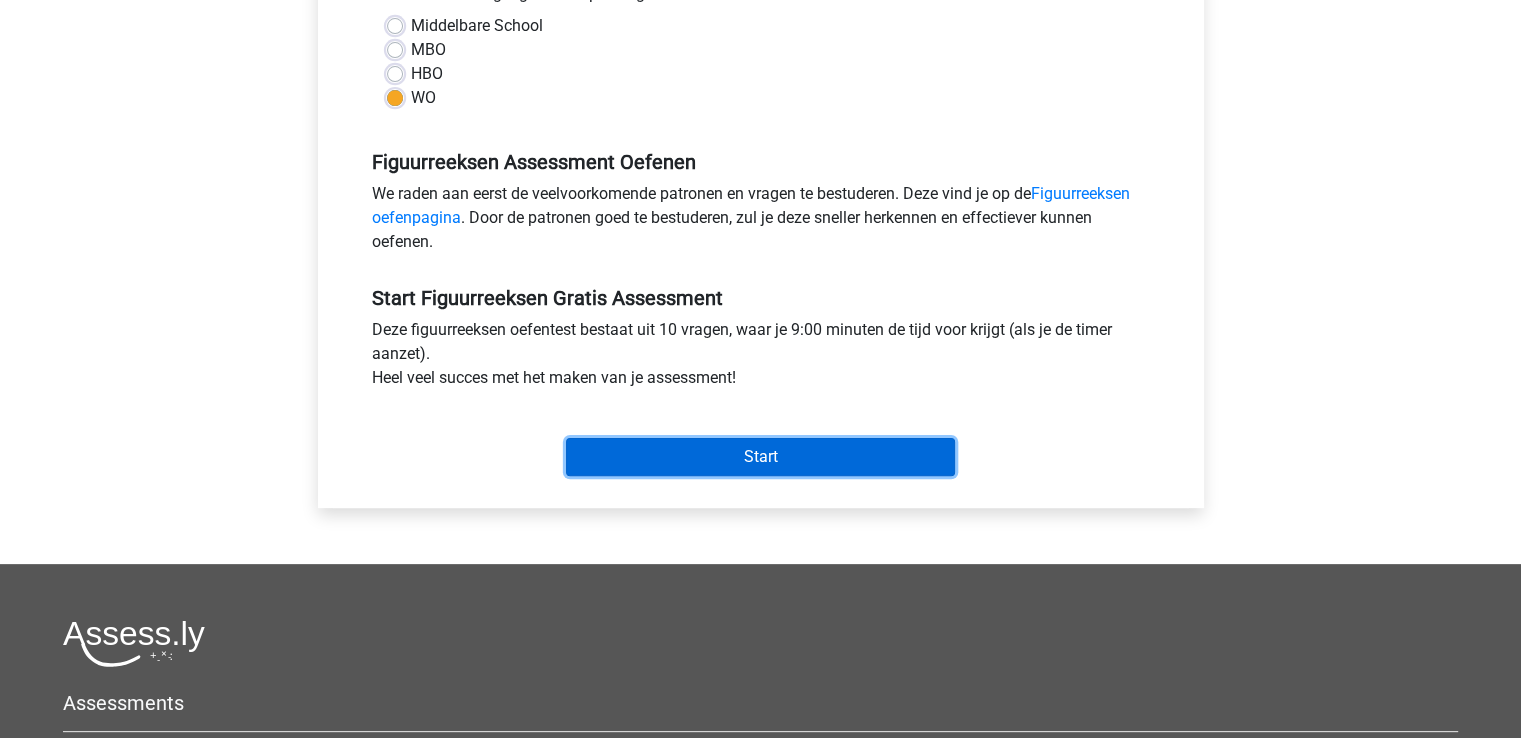click on "Start" at bounding box center [760, 457] 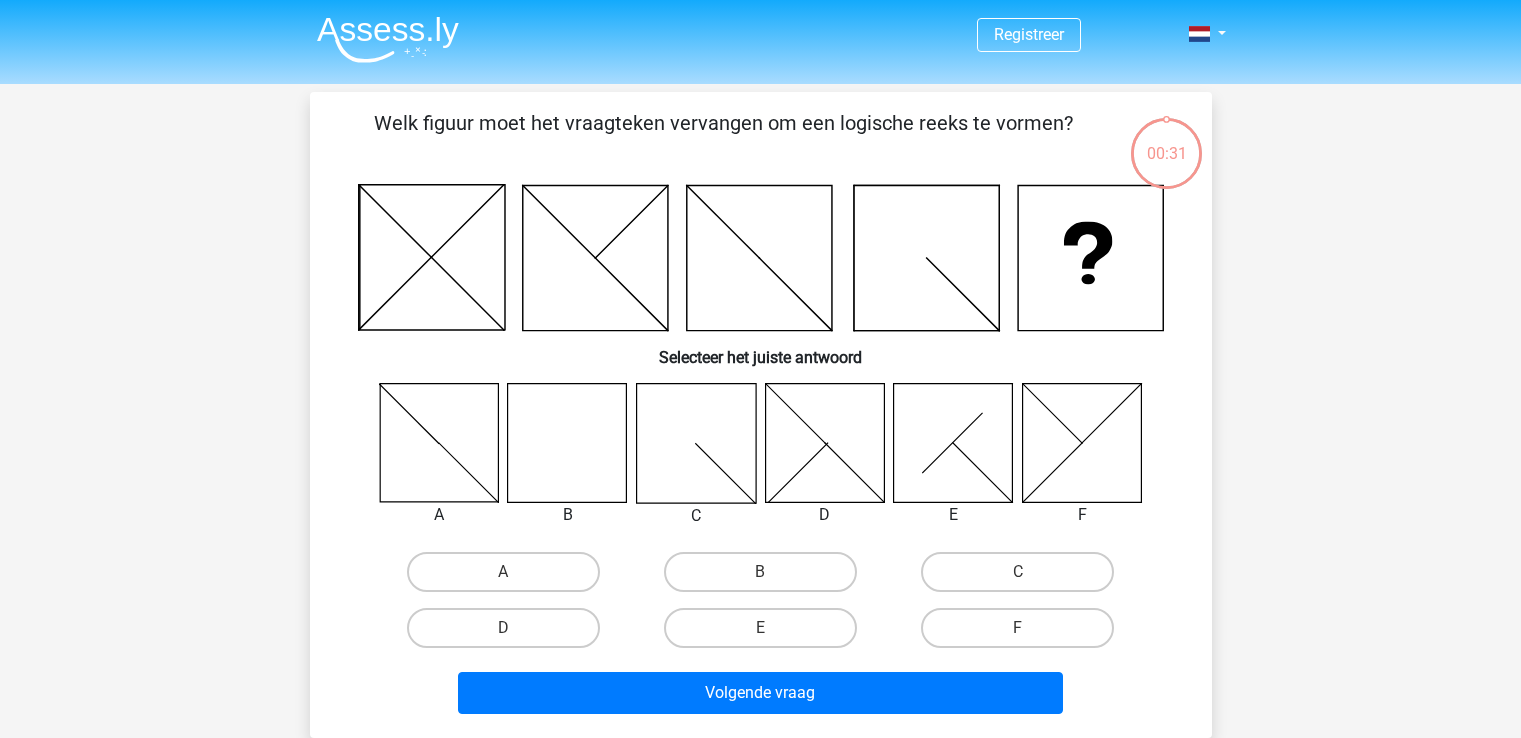 scroll, scrollTop: 0, scrollLeft: 0, axis: both 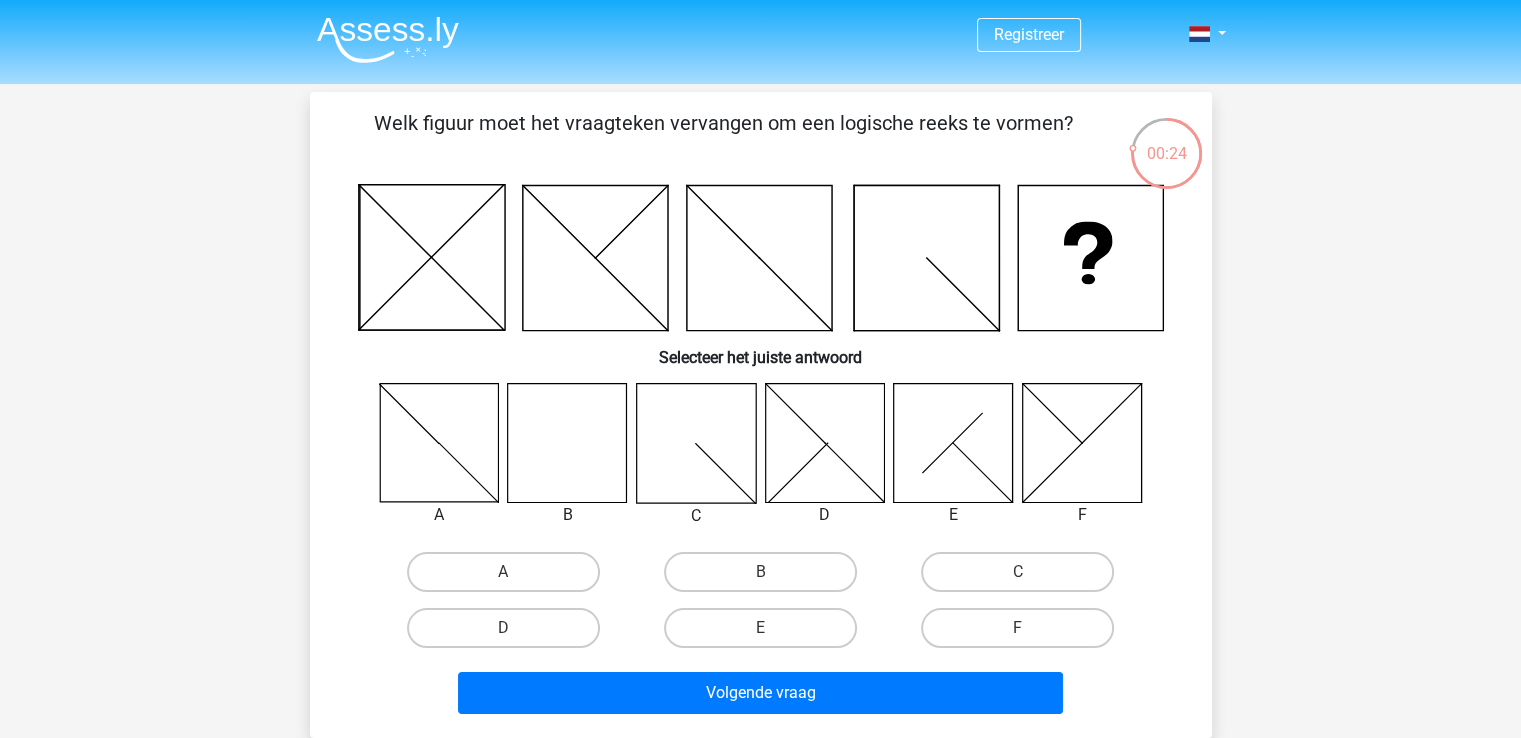 click 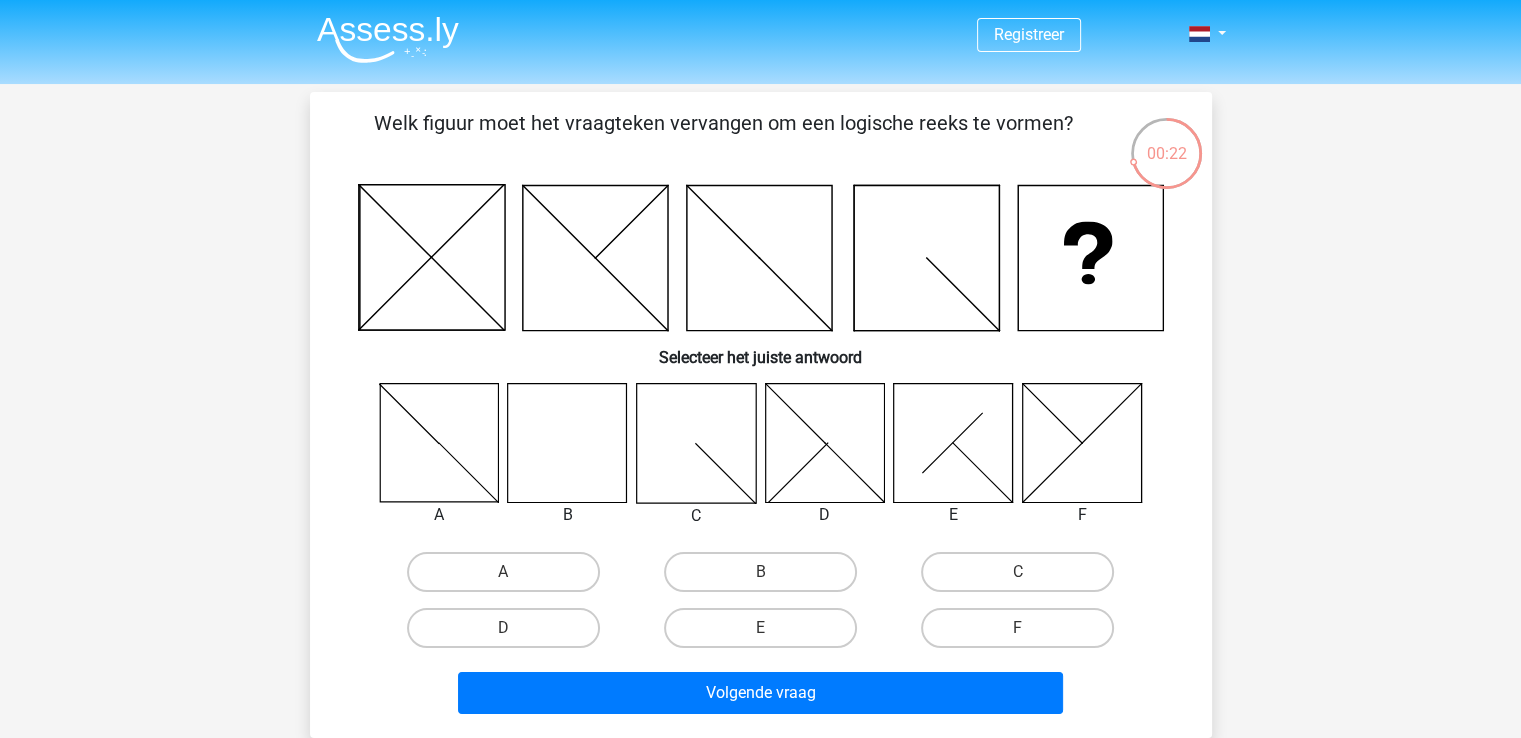 click on "B" at bounding box center [766, 578] 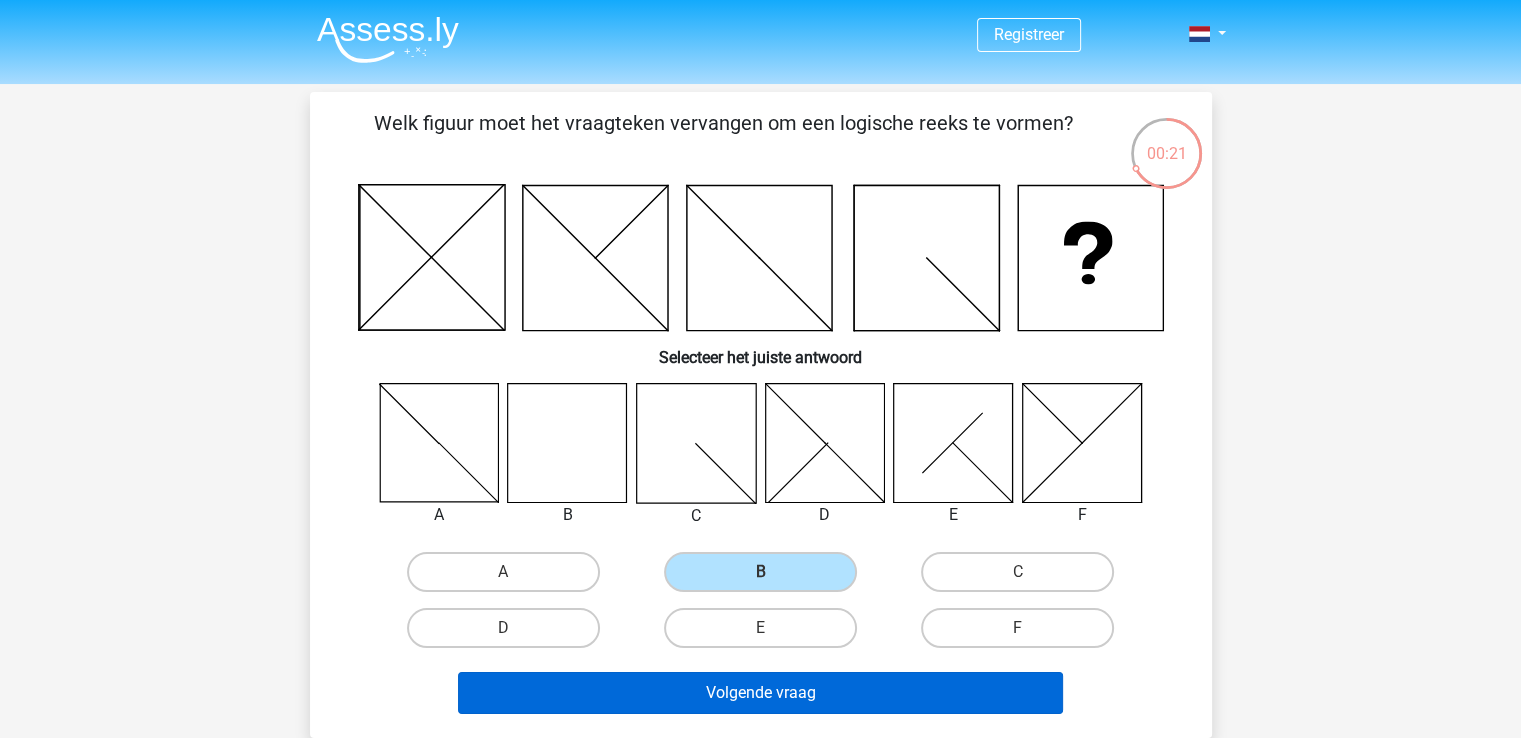 click on "Volgende vraag" at bounding box center [760, 693] 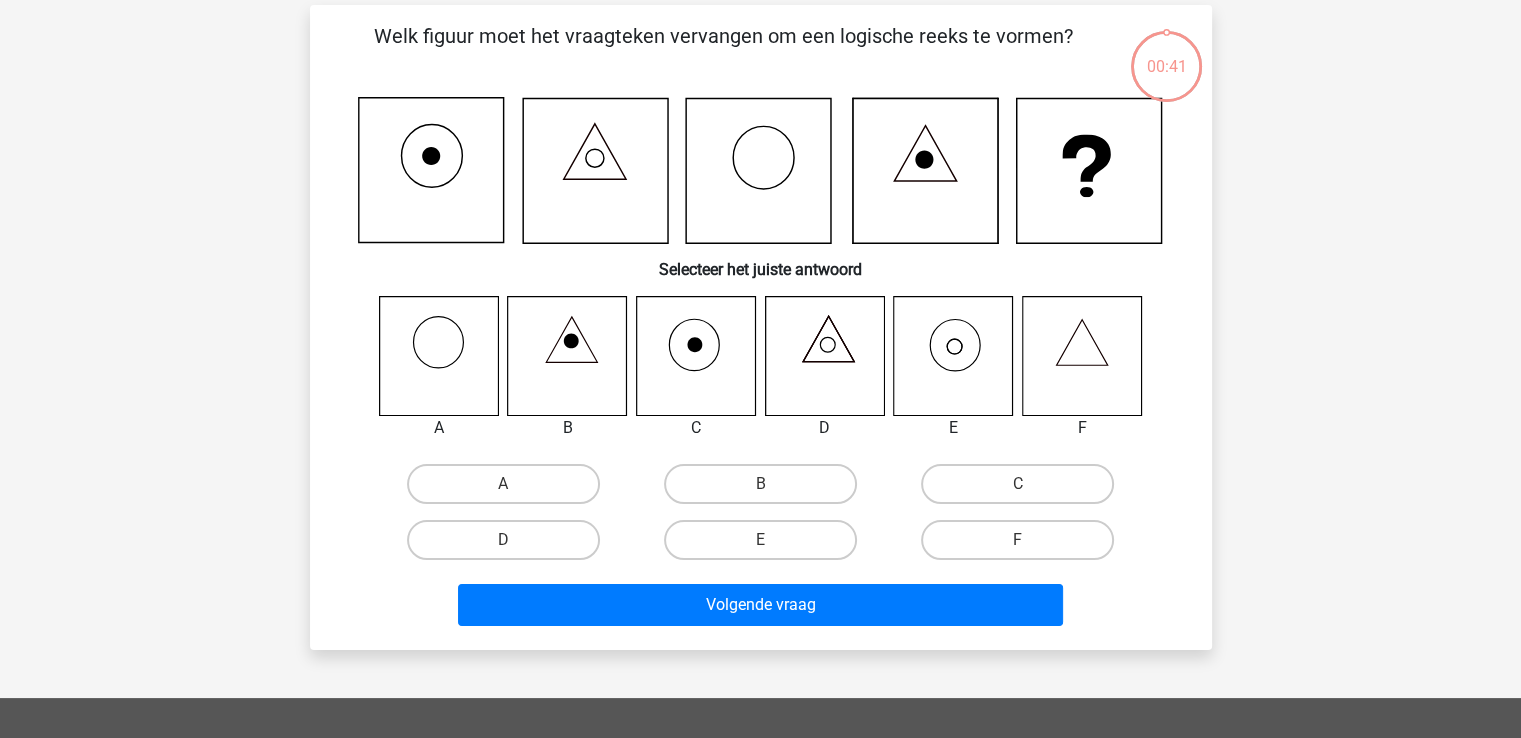 scroll, scrollTop: 92, scrollLeft: 0, axis: vertical 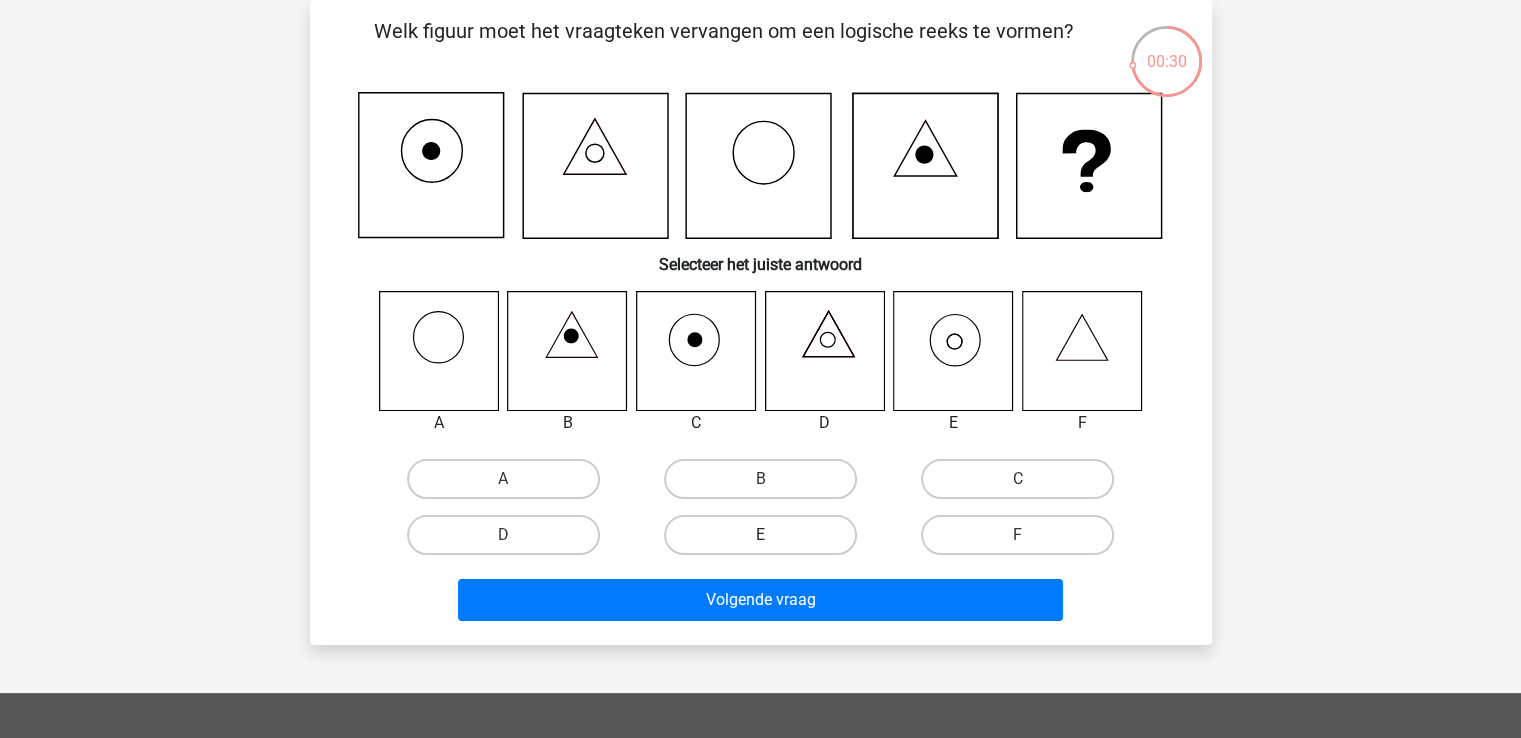 click on "E" at bounding box center (760, 535) 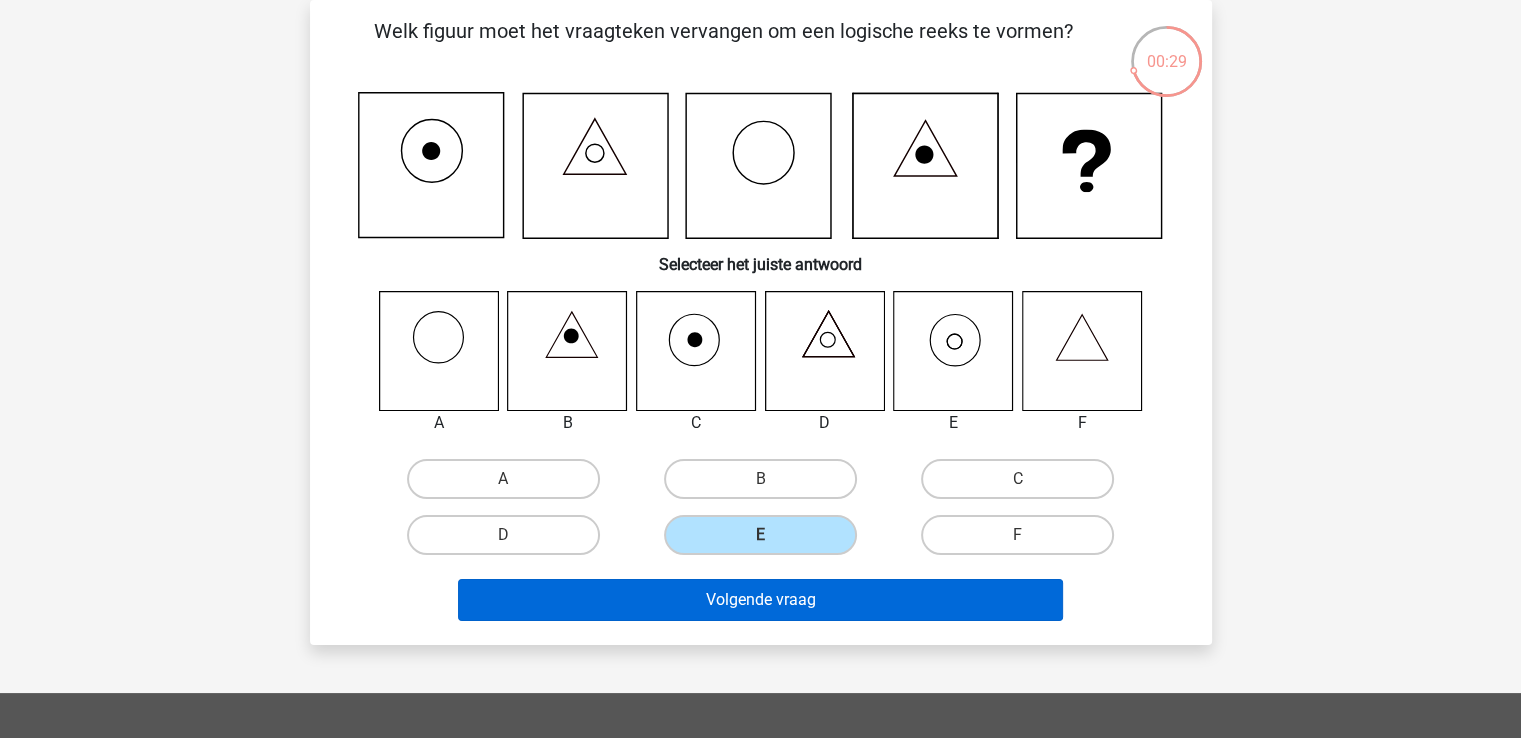 click on "Volgende vraag" at bounding box center [760, 600] 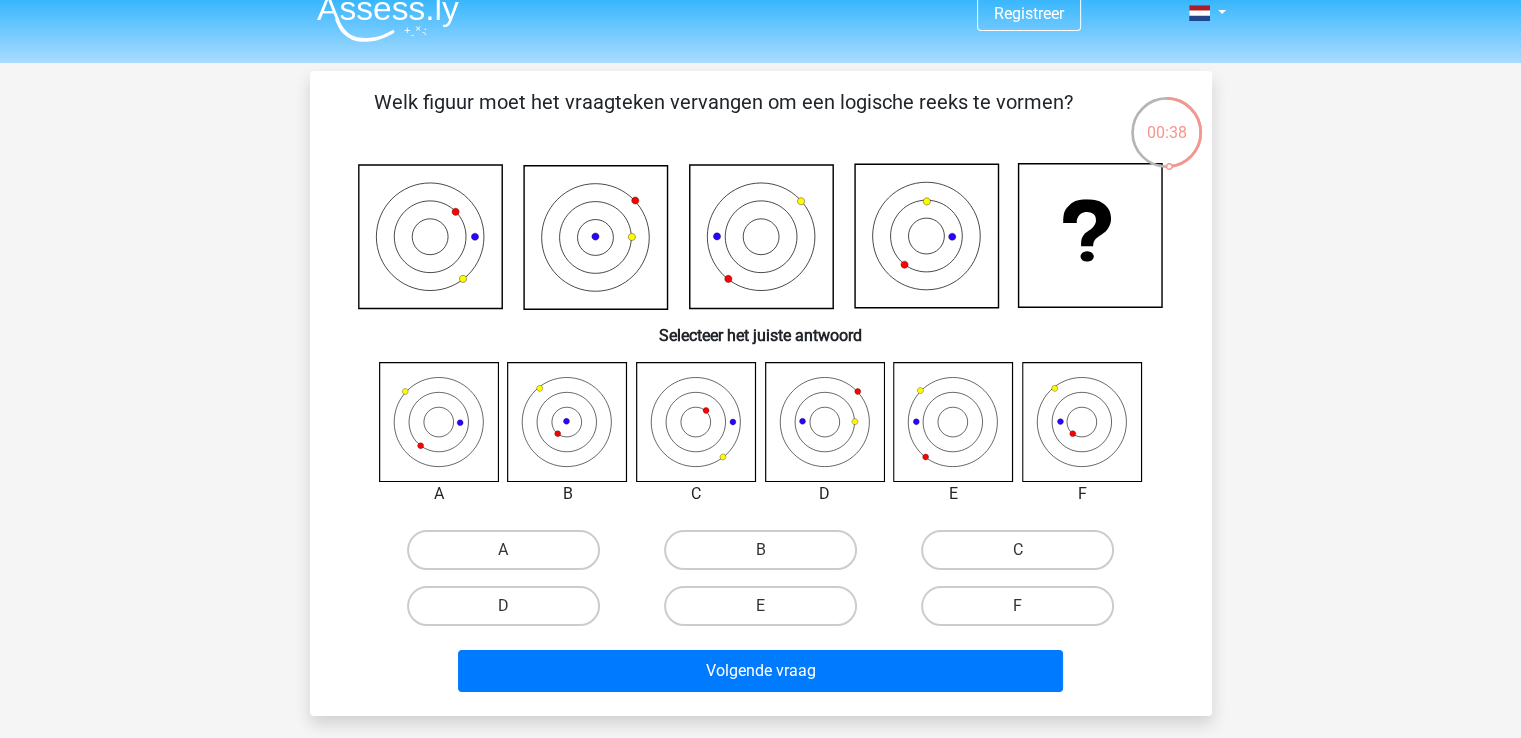 scroll, scrollTop: 26, scrollLeft: 0, axis: vertical 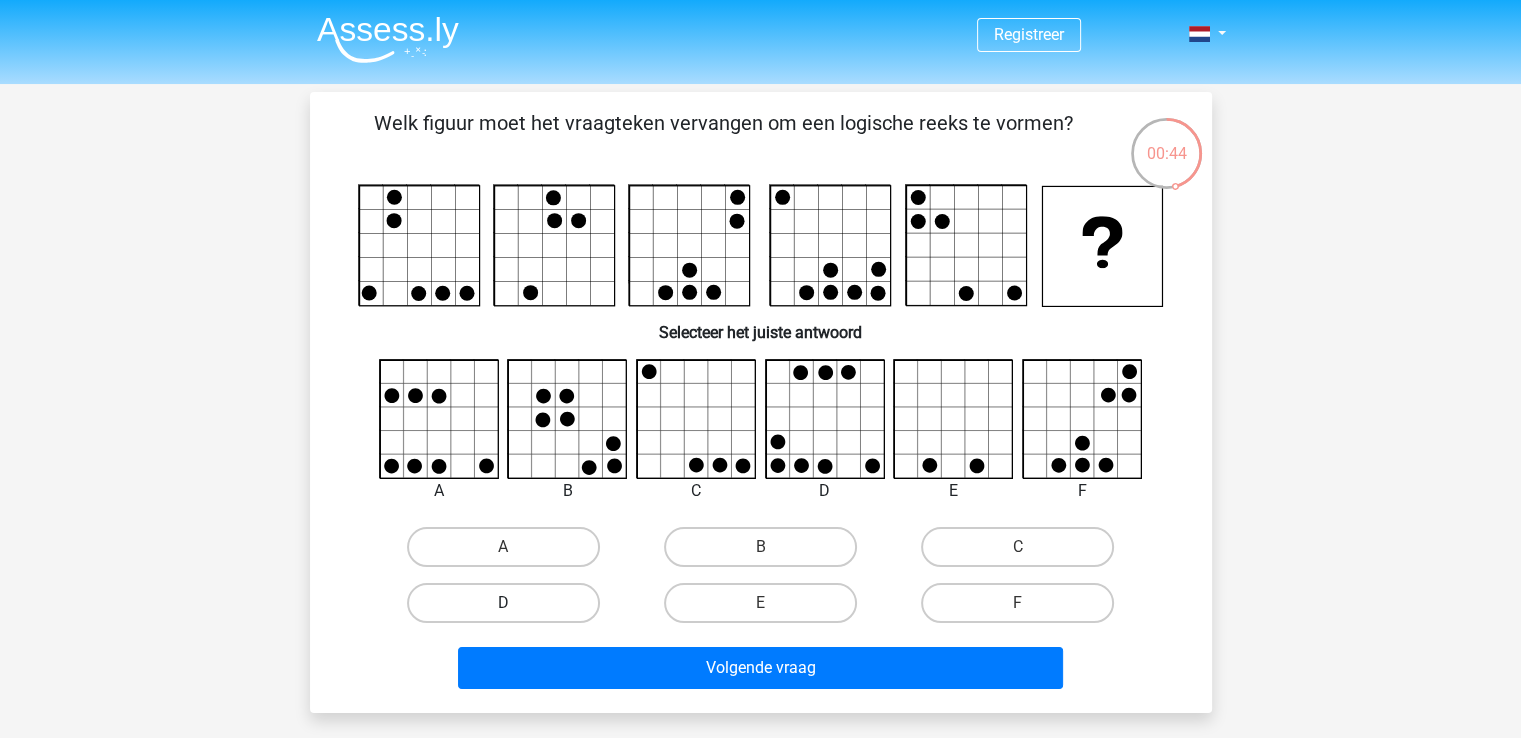 click on "D" at bounding box center (503, 603) 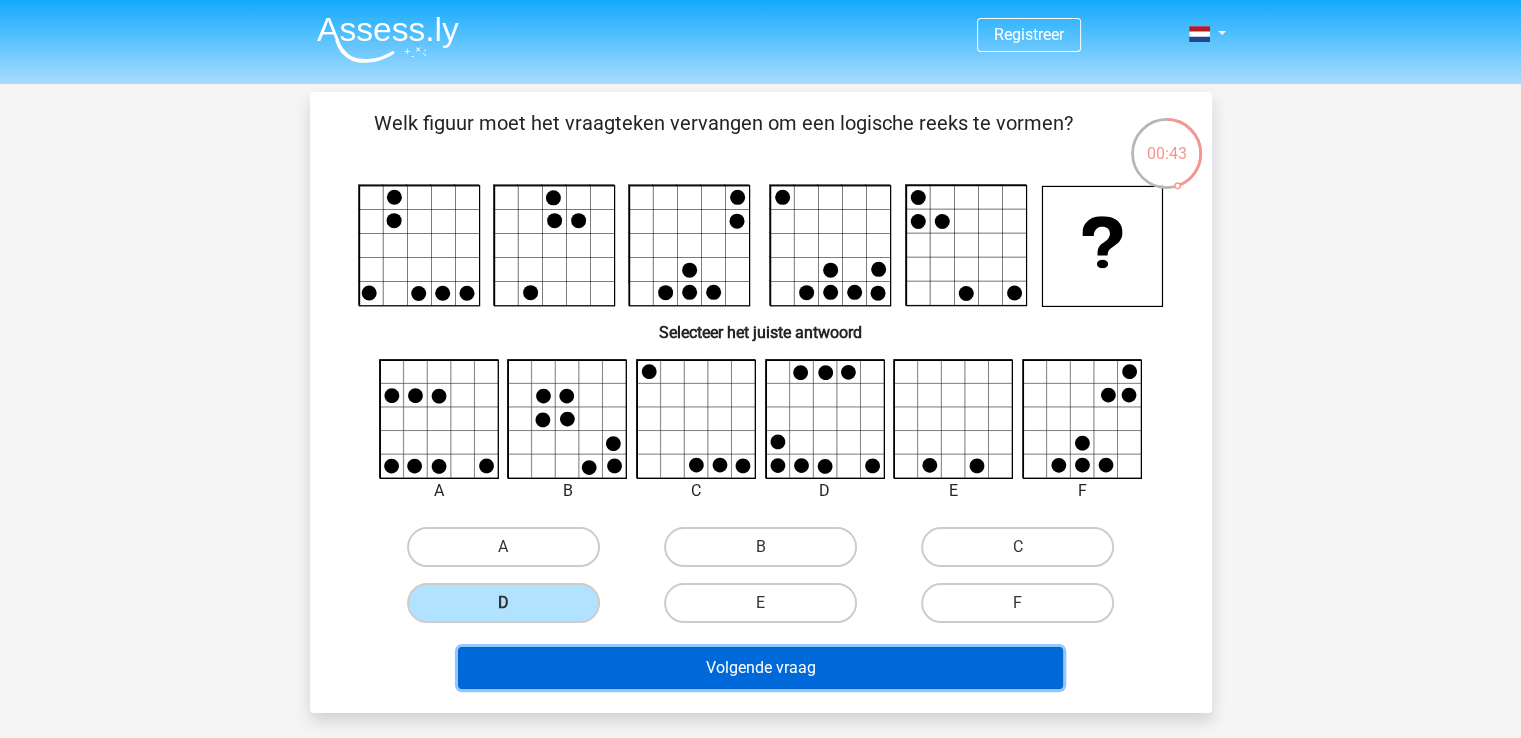 click on "Volgende vraag" at bounding box center (760, 668) 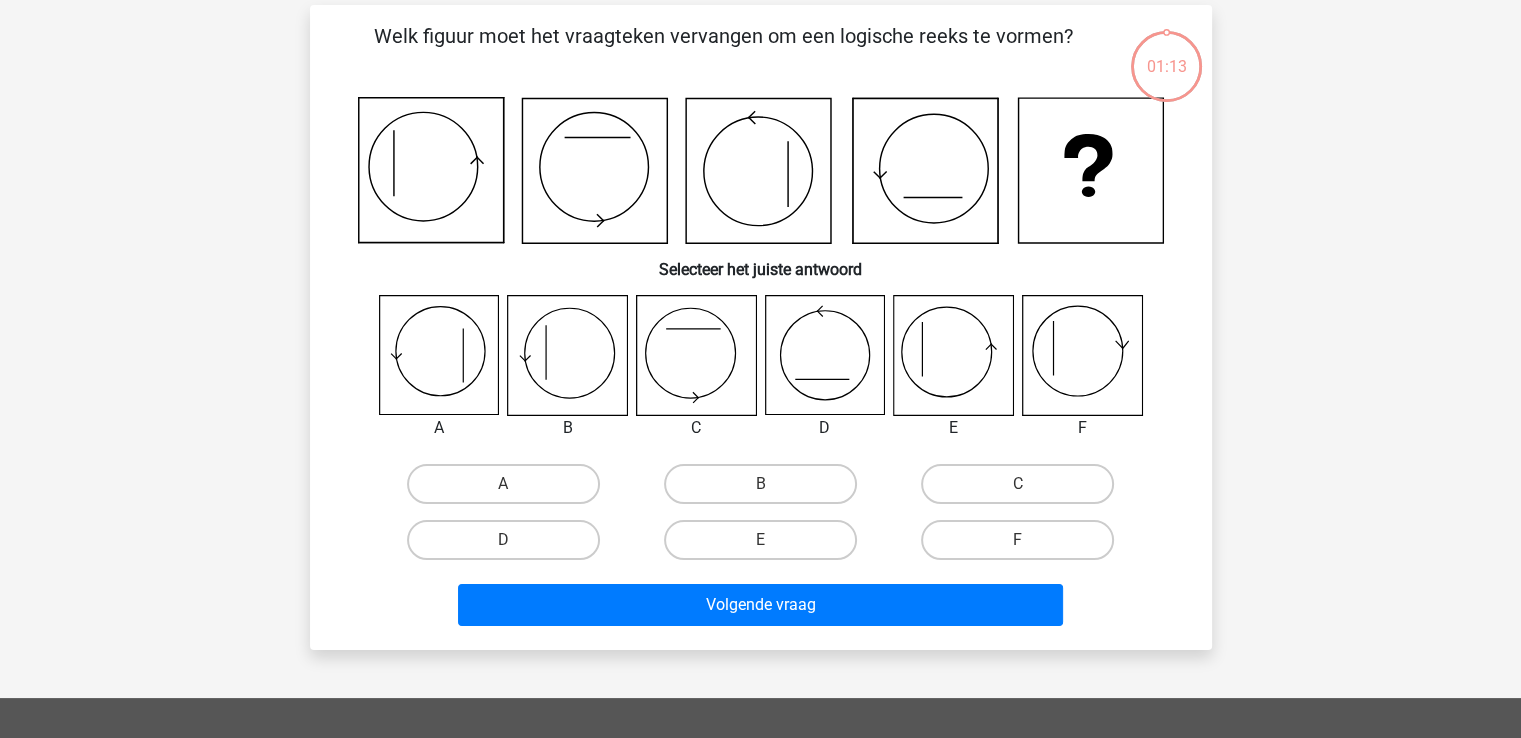 scroll, scrollTop: 92, scrollLeft: 0, axis: vertical 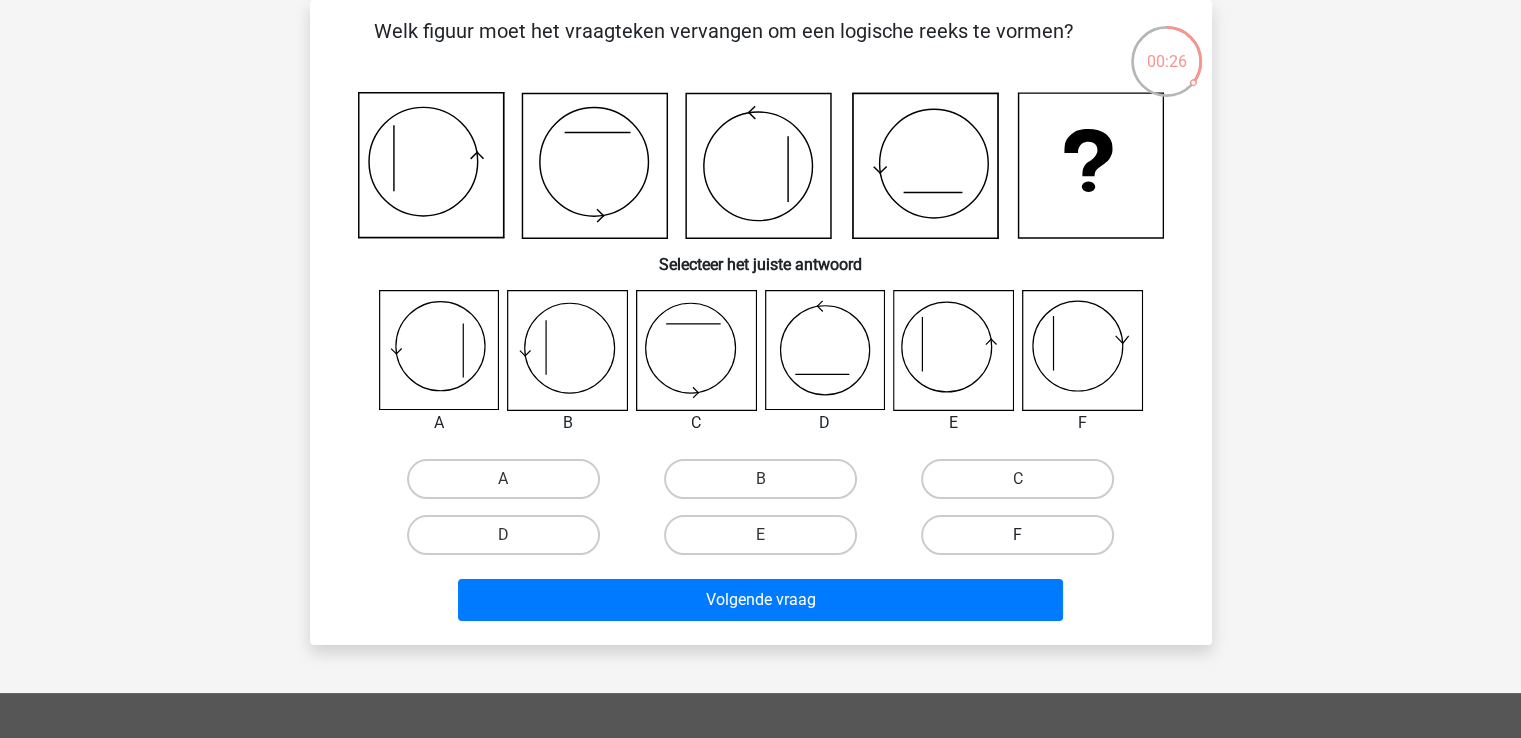 click on "F" at bounding box center (1017, 535) 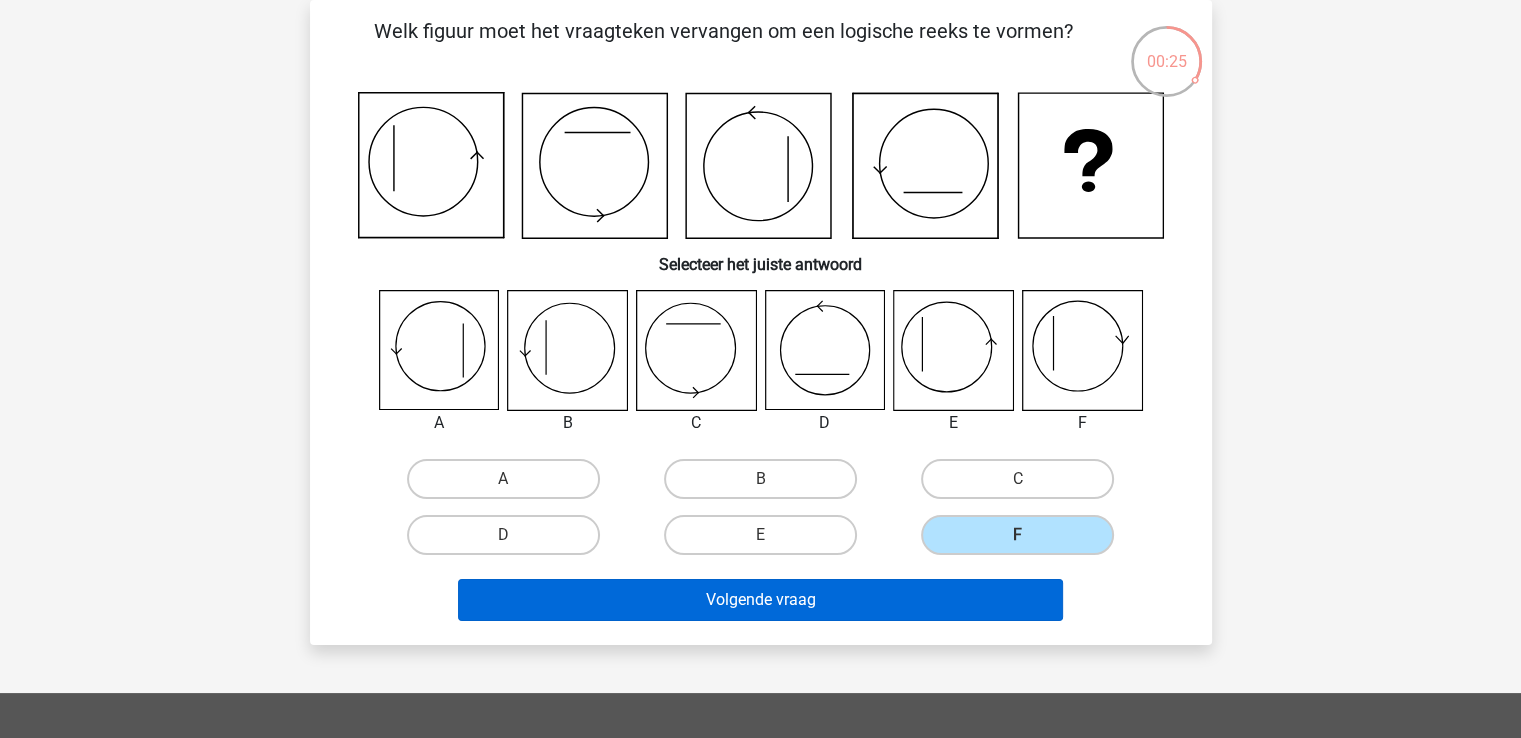 click on "Volgende vraag" at bounding box center [760, 600] 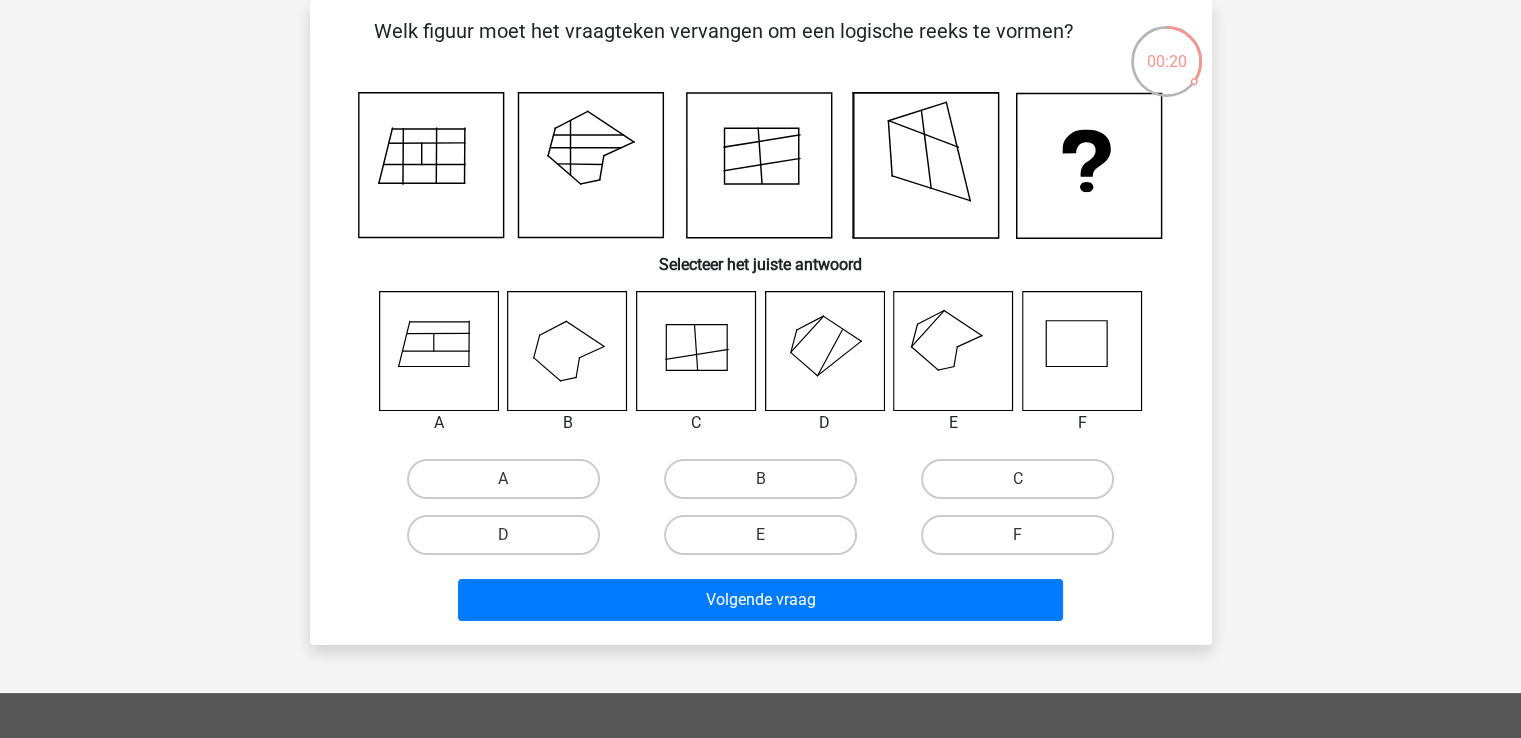 click 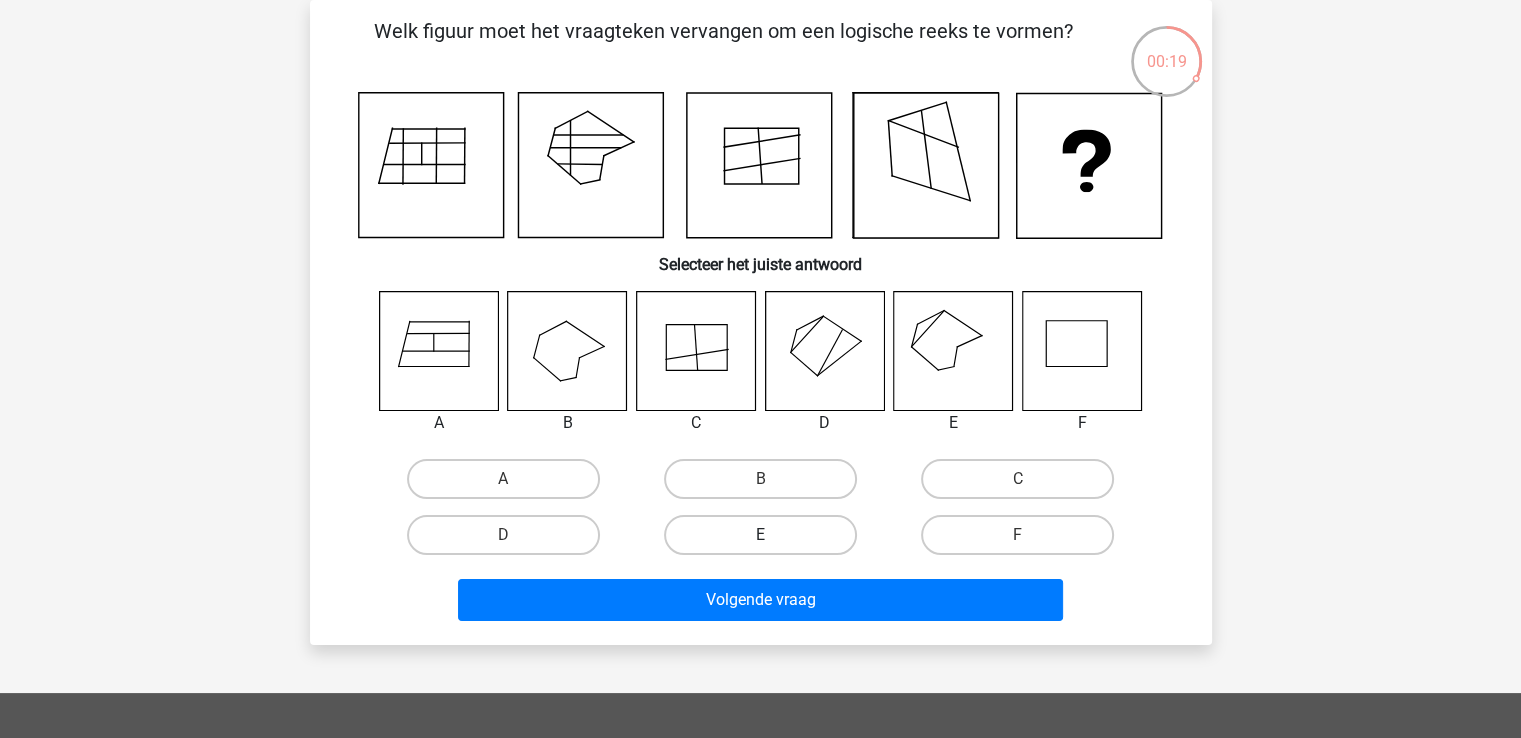 click on "E" at bounding box center (760, 535) 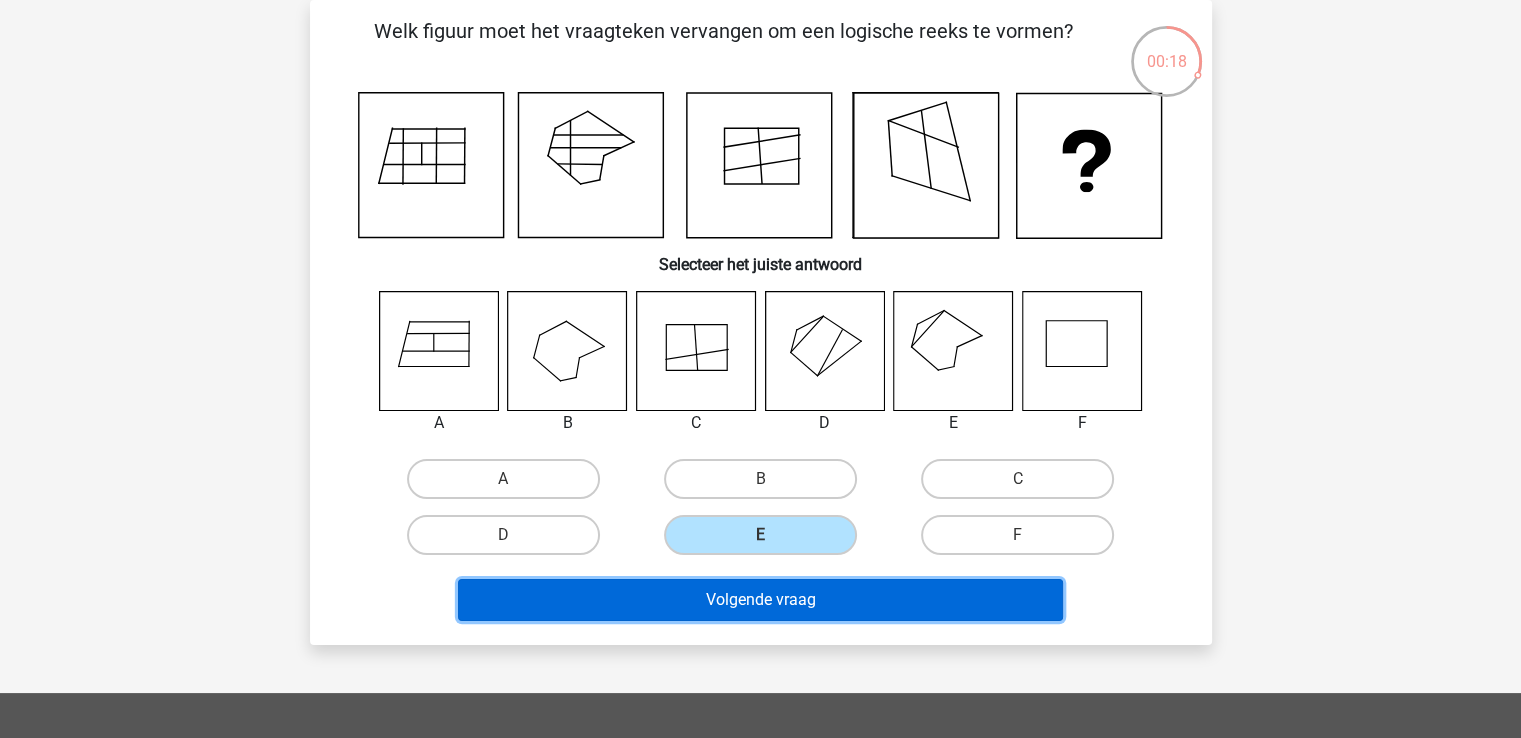 click on "Volgende vraag" at bounding box center (760, 600) 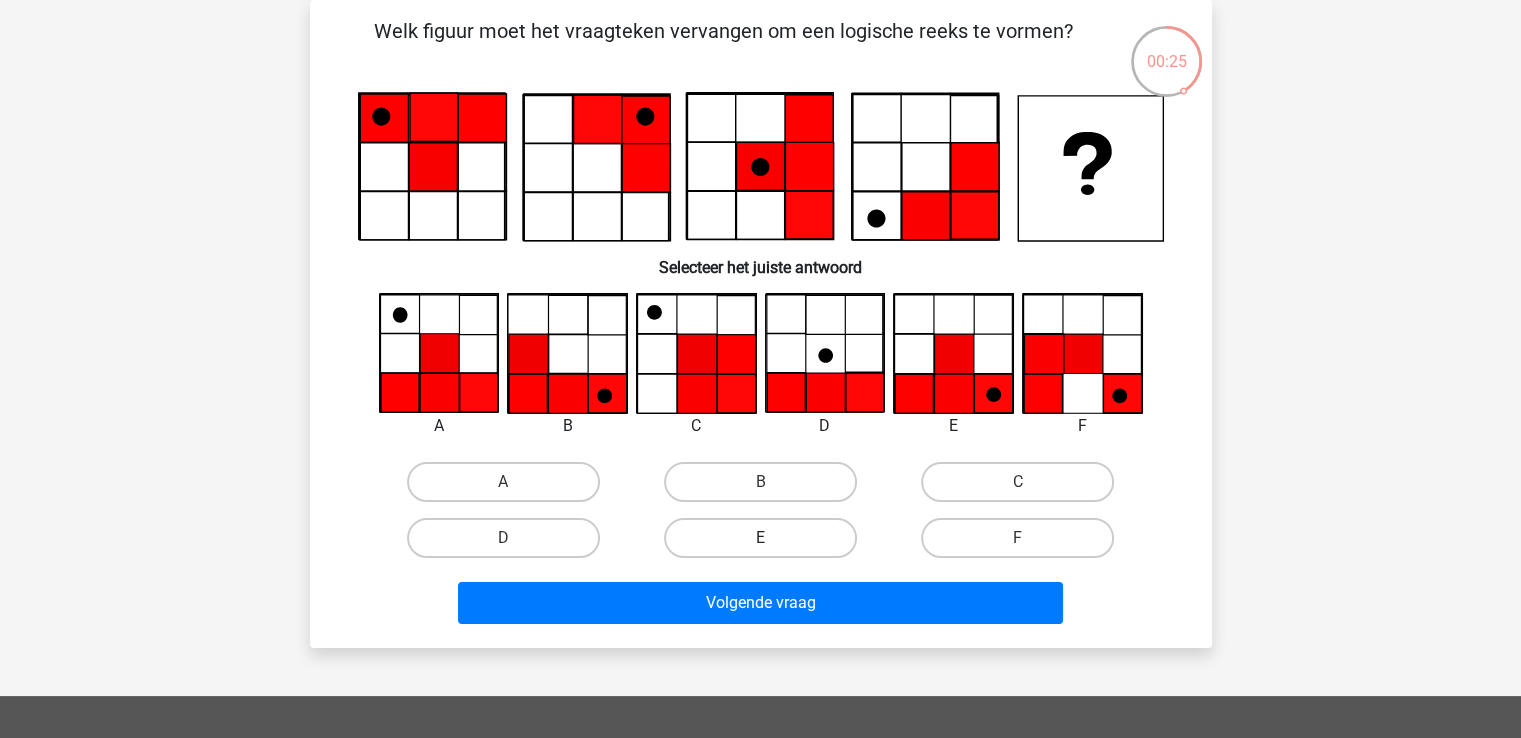click on "E" at bounding box center (760, 538) 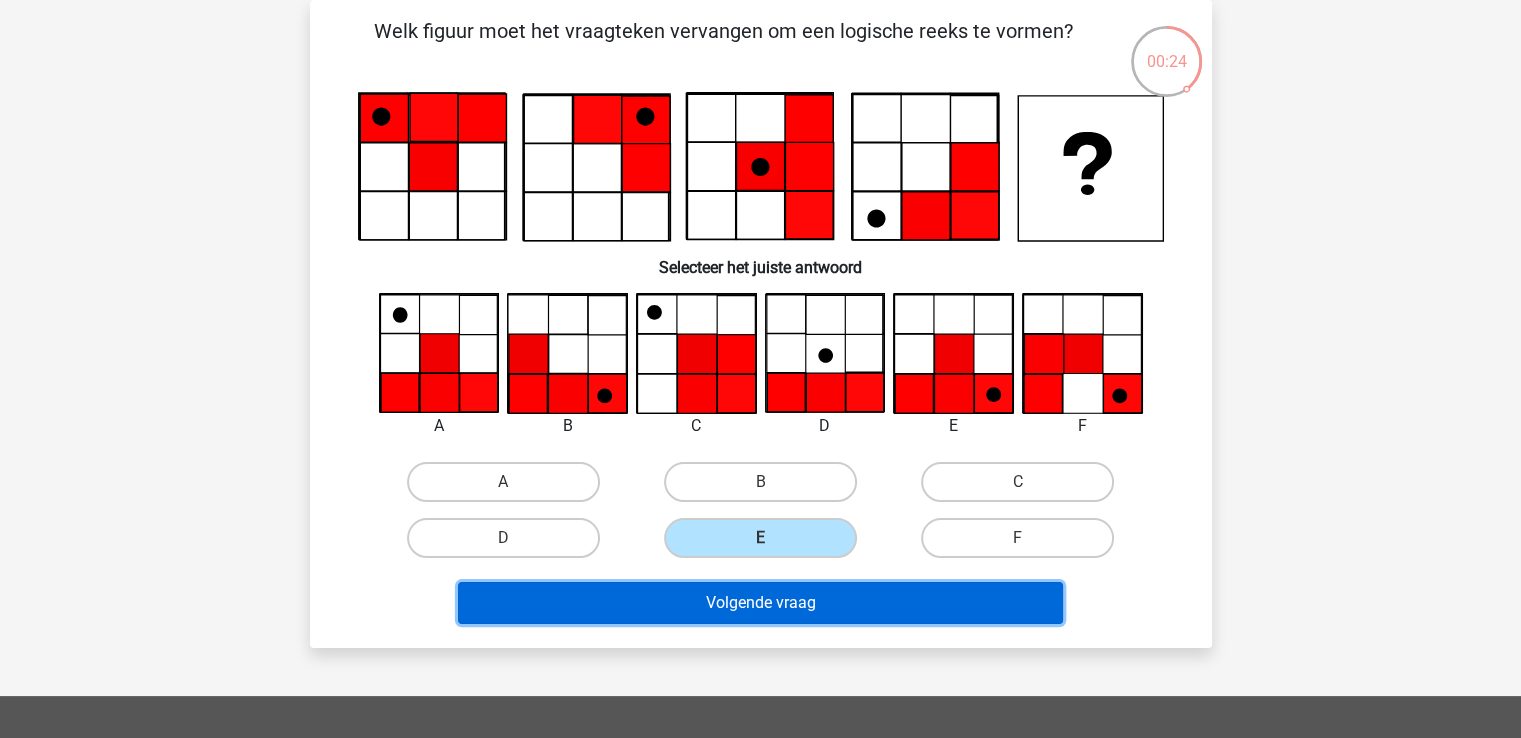 click on "Volgende vraag" at bounding box center (760, 603) 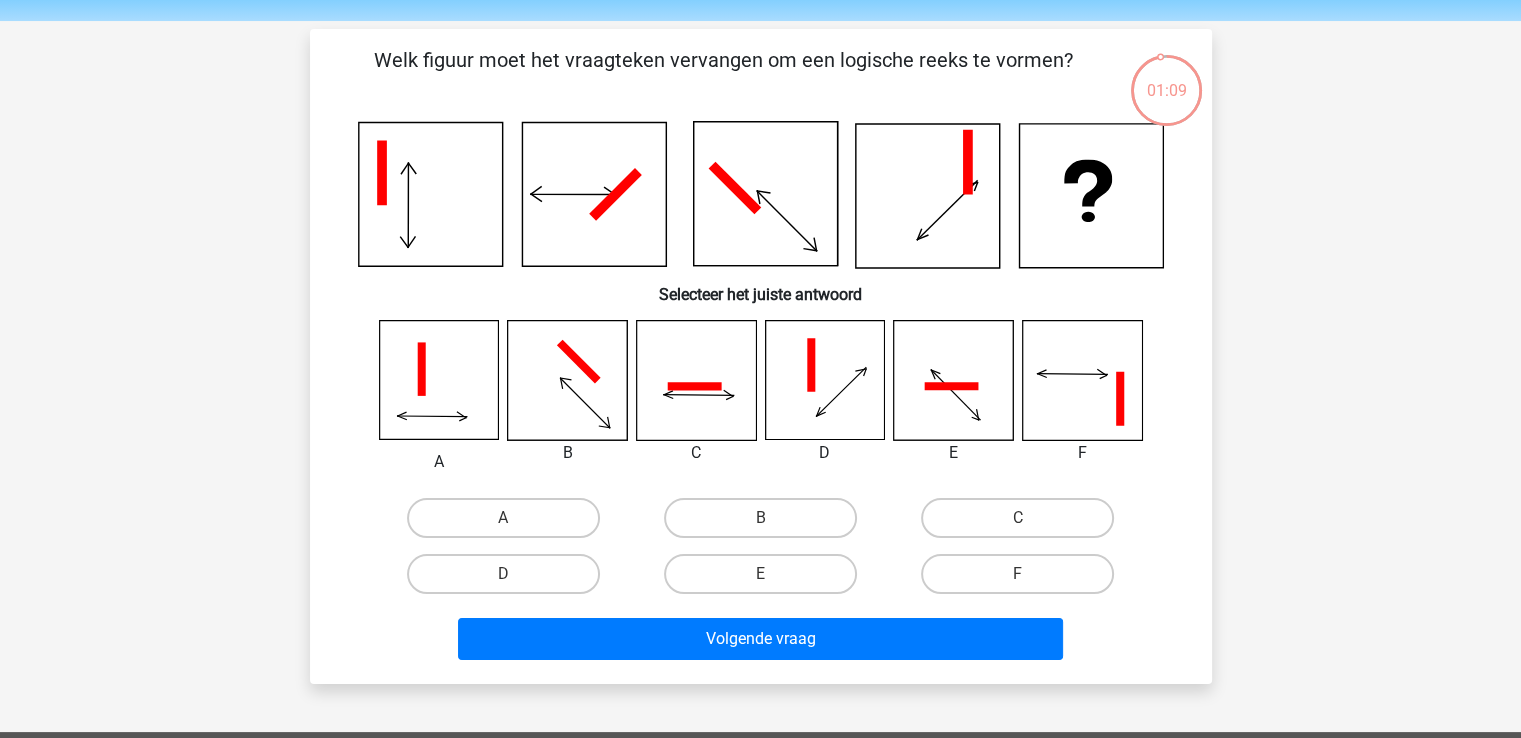 scroll, scrollTop: 80, scrollLeft: 0, axis: vertical 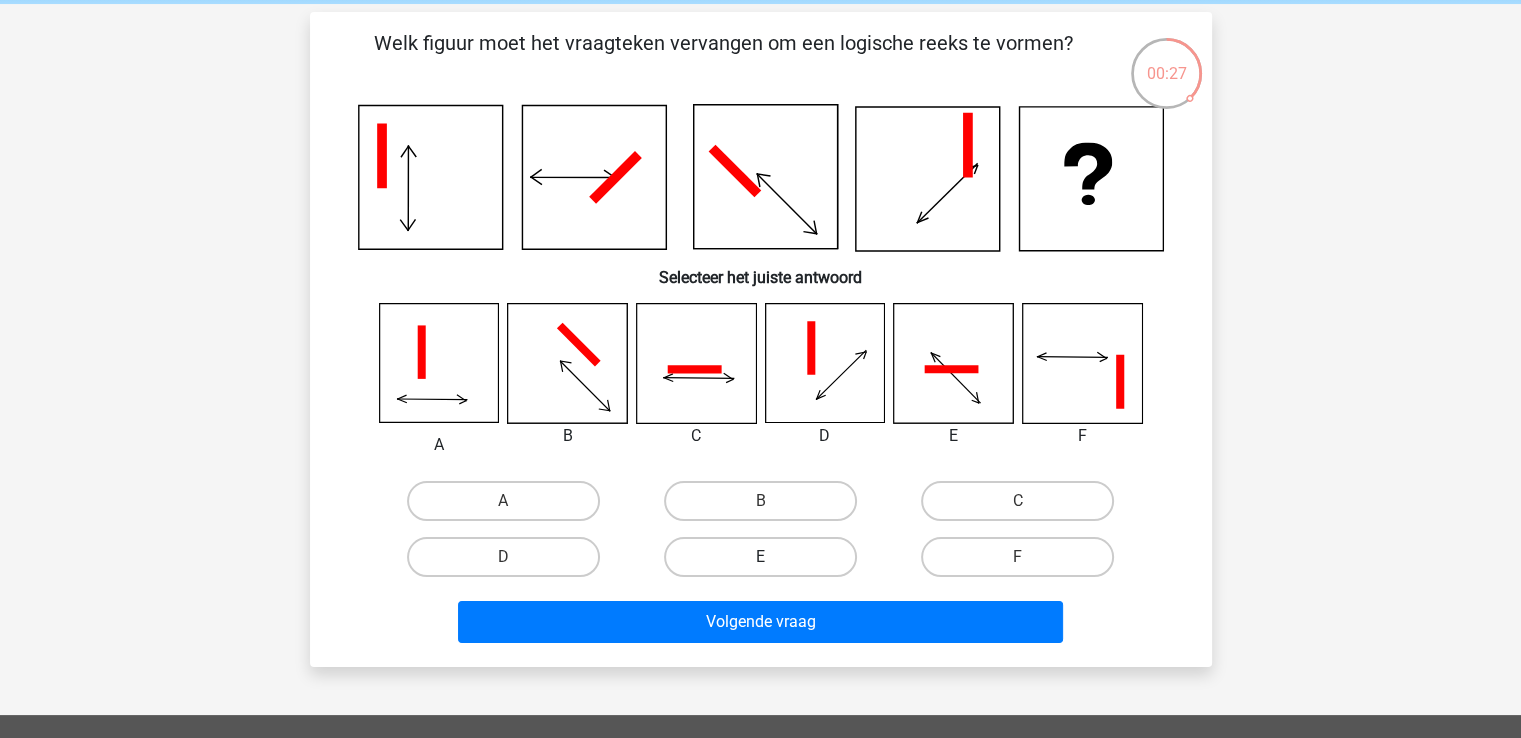 click on "E" at bounding box center (760, 557) 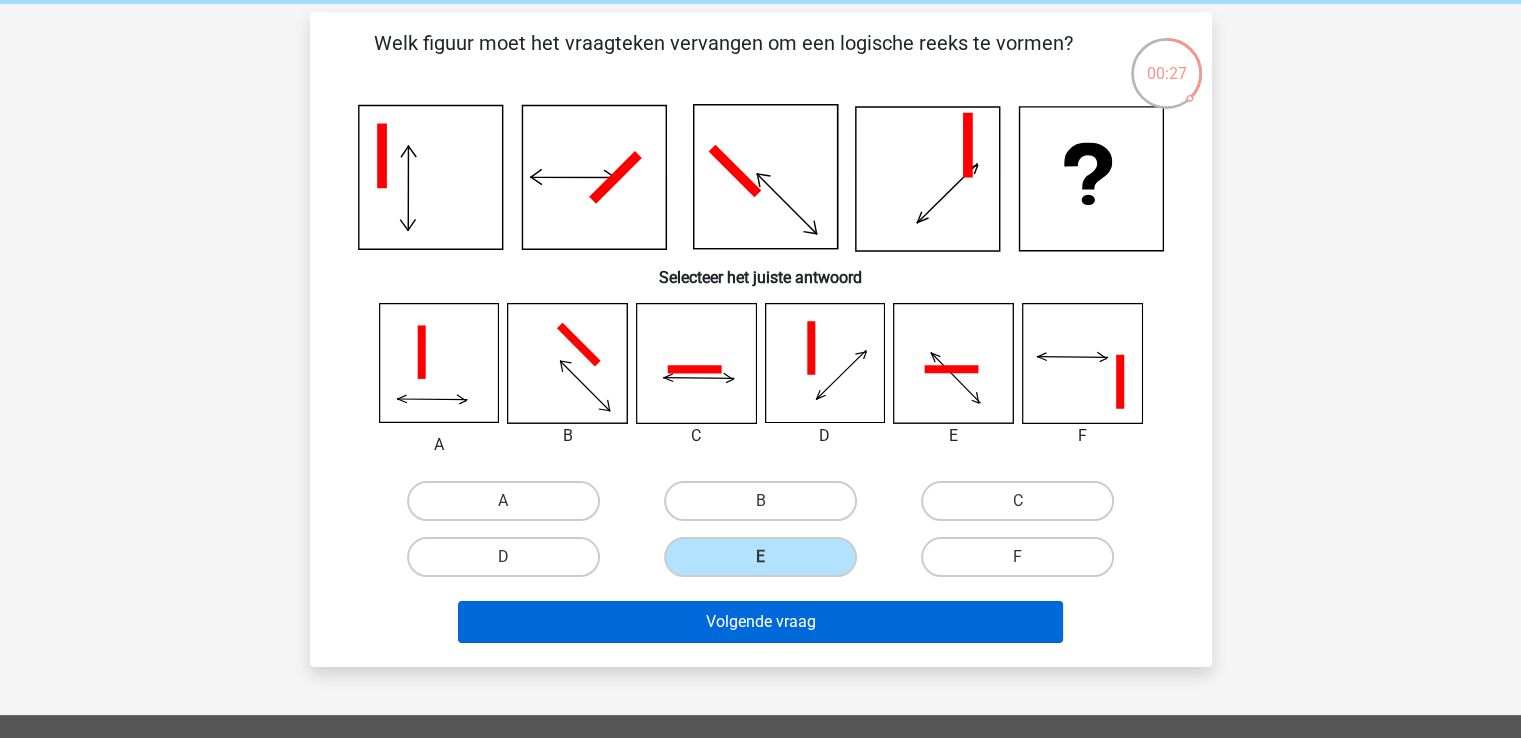 click on "Volgende vraag" at bounding box center (760, 622) 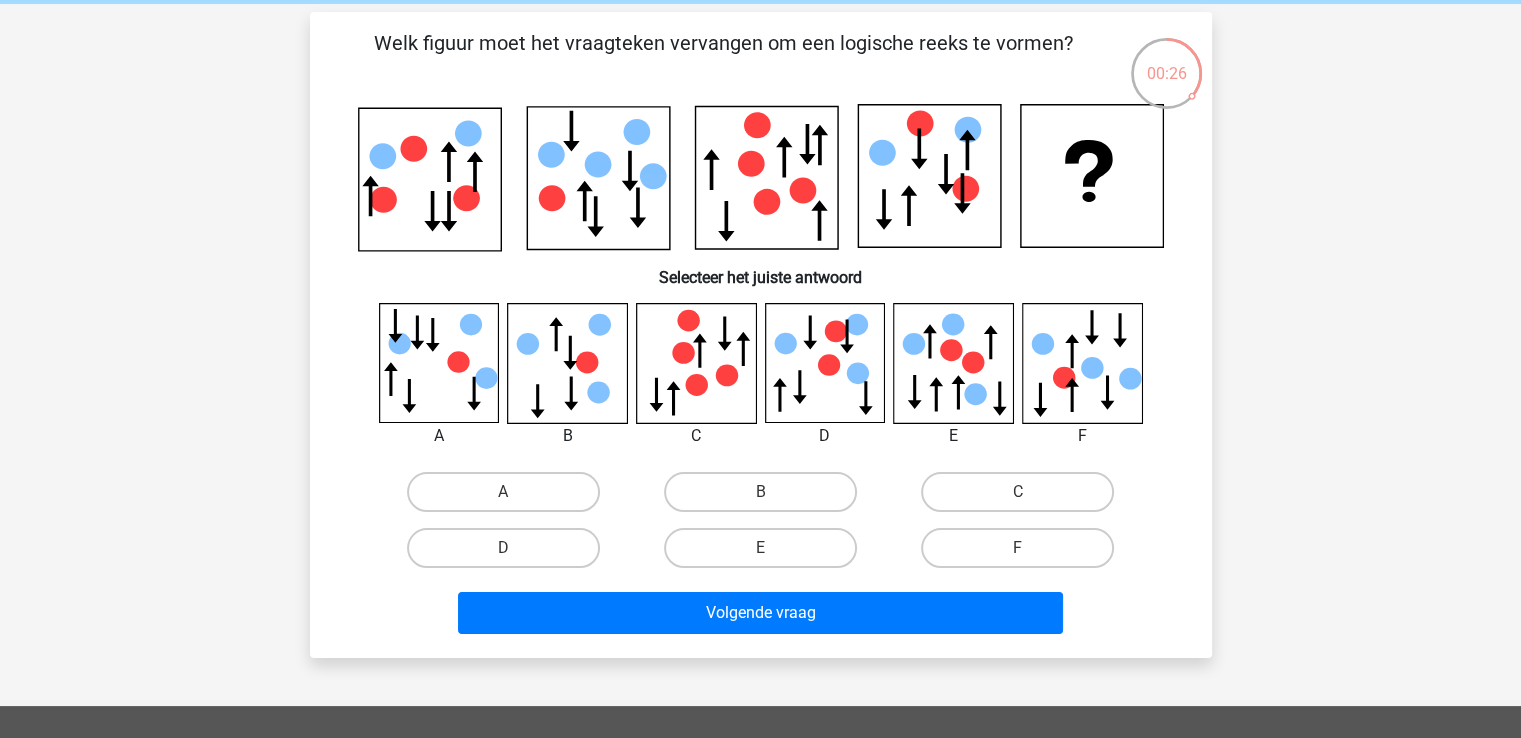 scroll, scrollTop: 92, scrollLeft: 0, axis: vertical 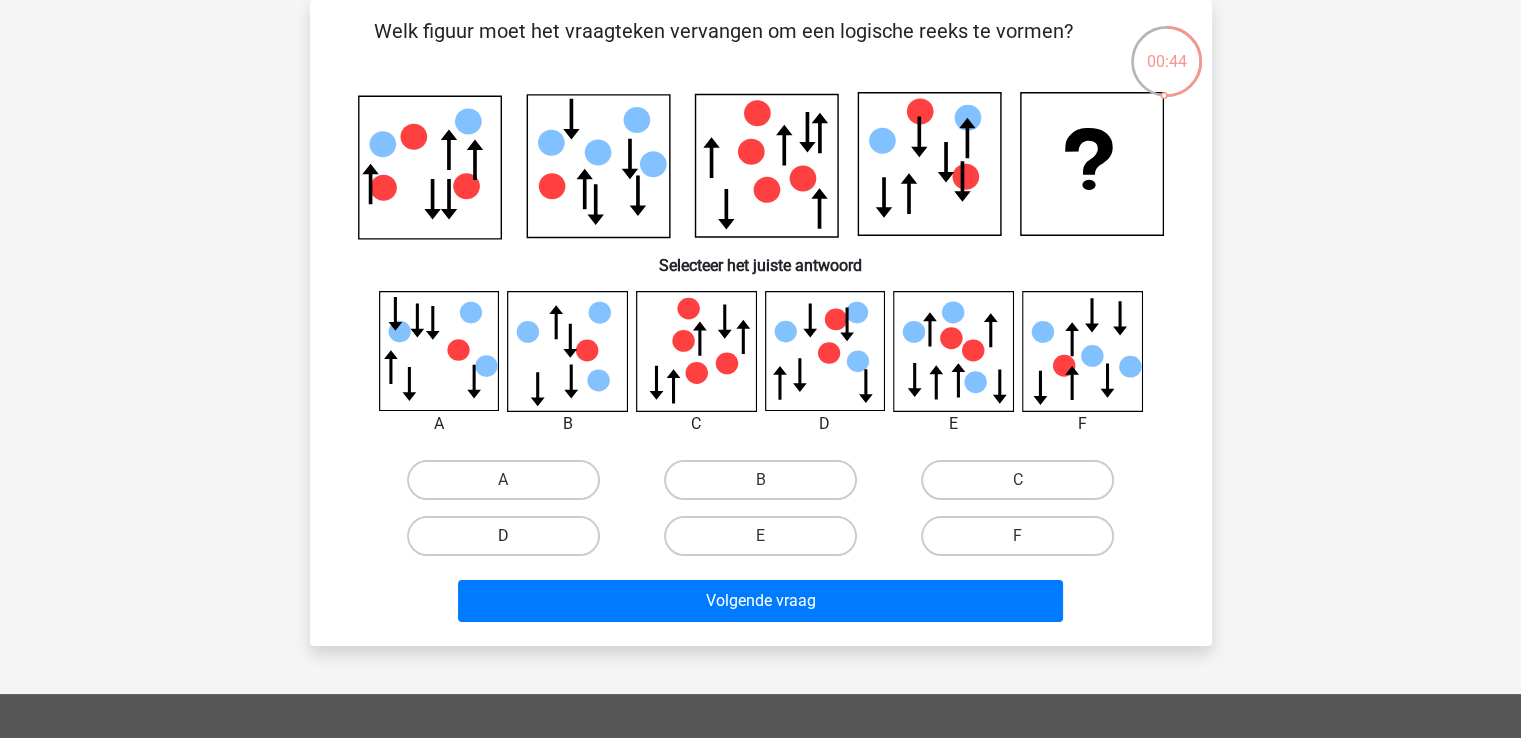 click on "D" at bounding box center (503, 536) 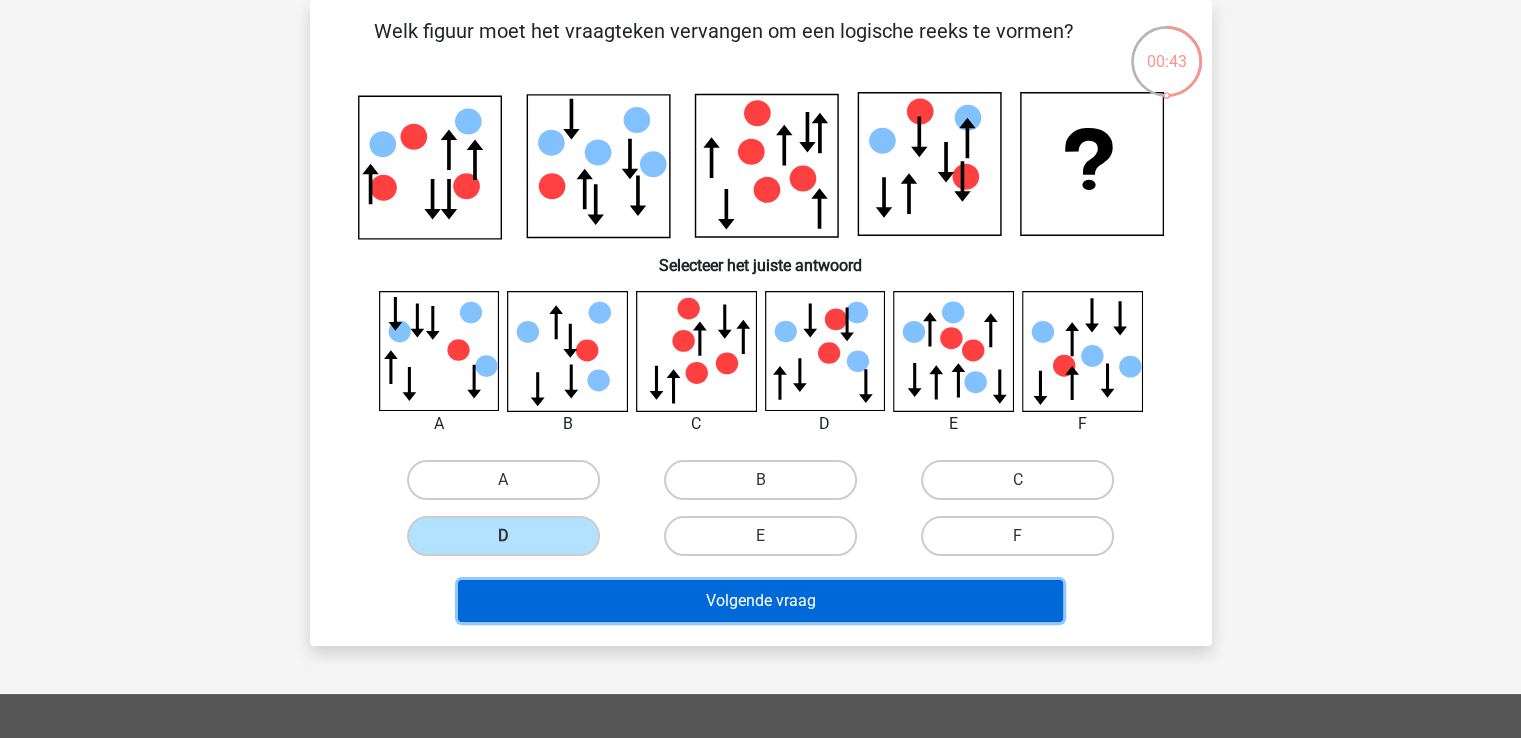 click on "Volgende vraag" at bounding box center (760, 601) 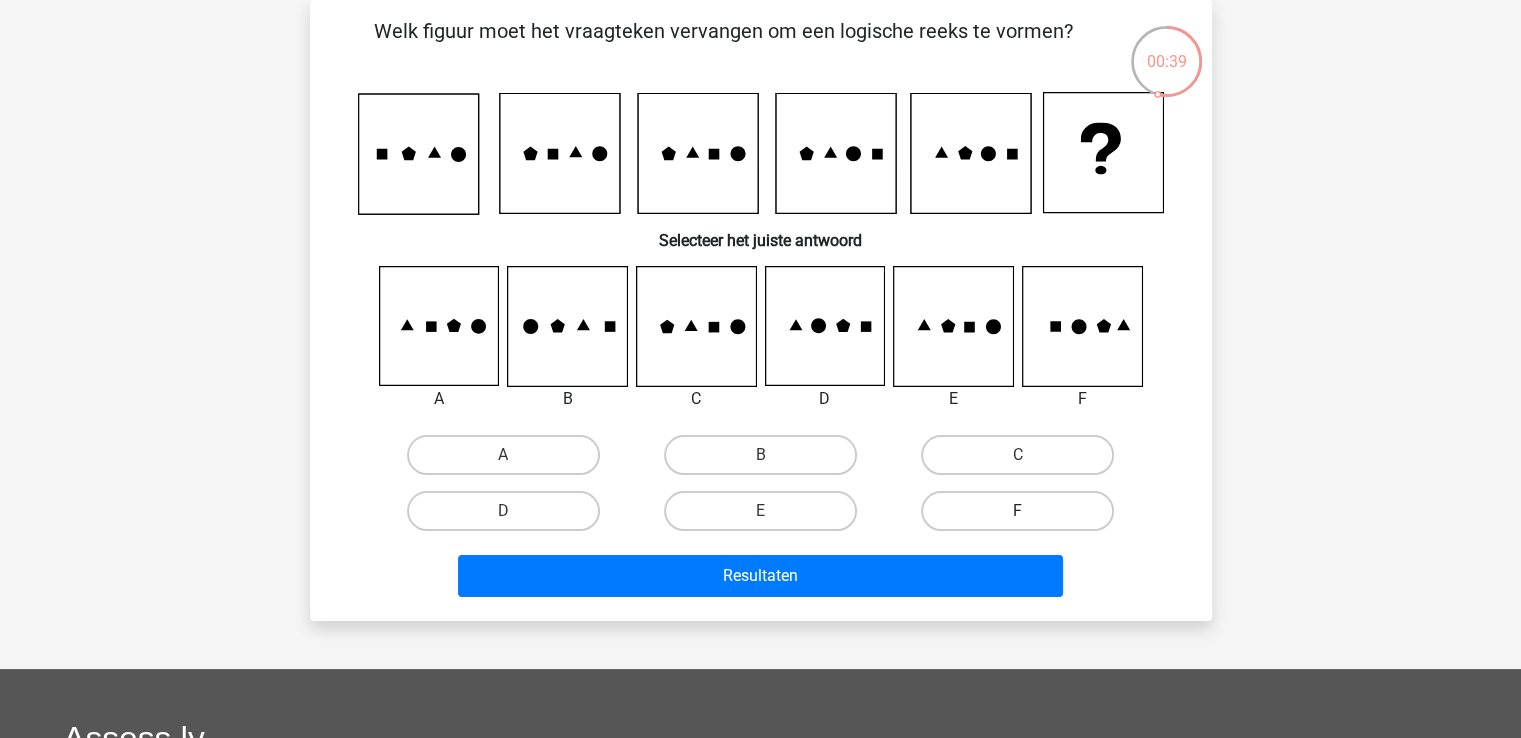 click on "F" at bounding box center [1017, 511] 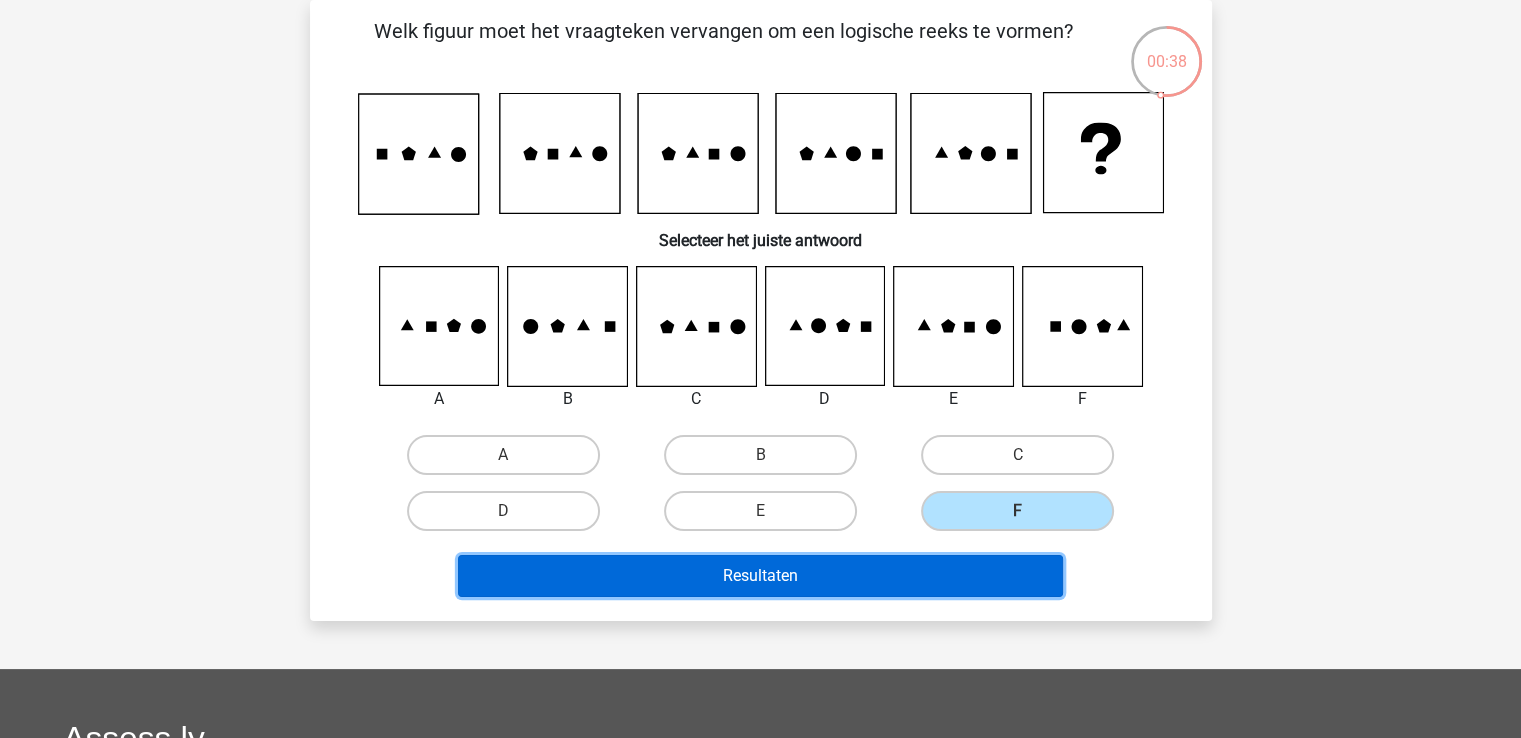 click on "Resultaten" at bounding box center [760, 576] 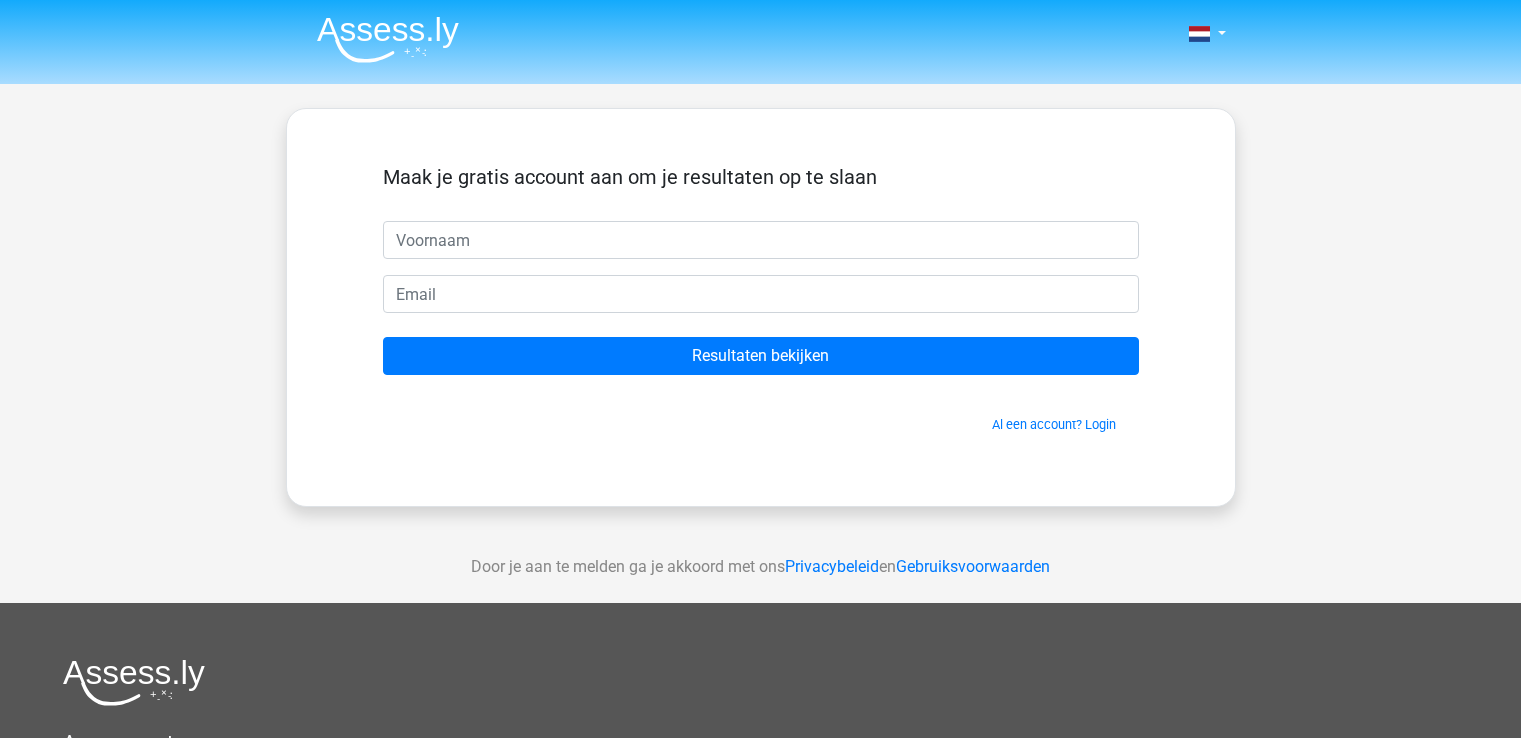 scroll, scrollTop: 0, scrollLeft: 0, axis: both 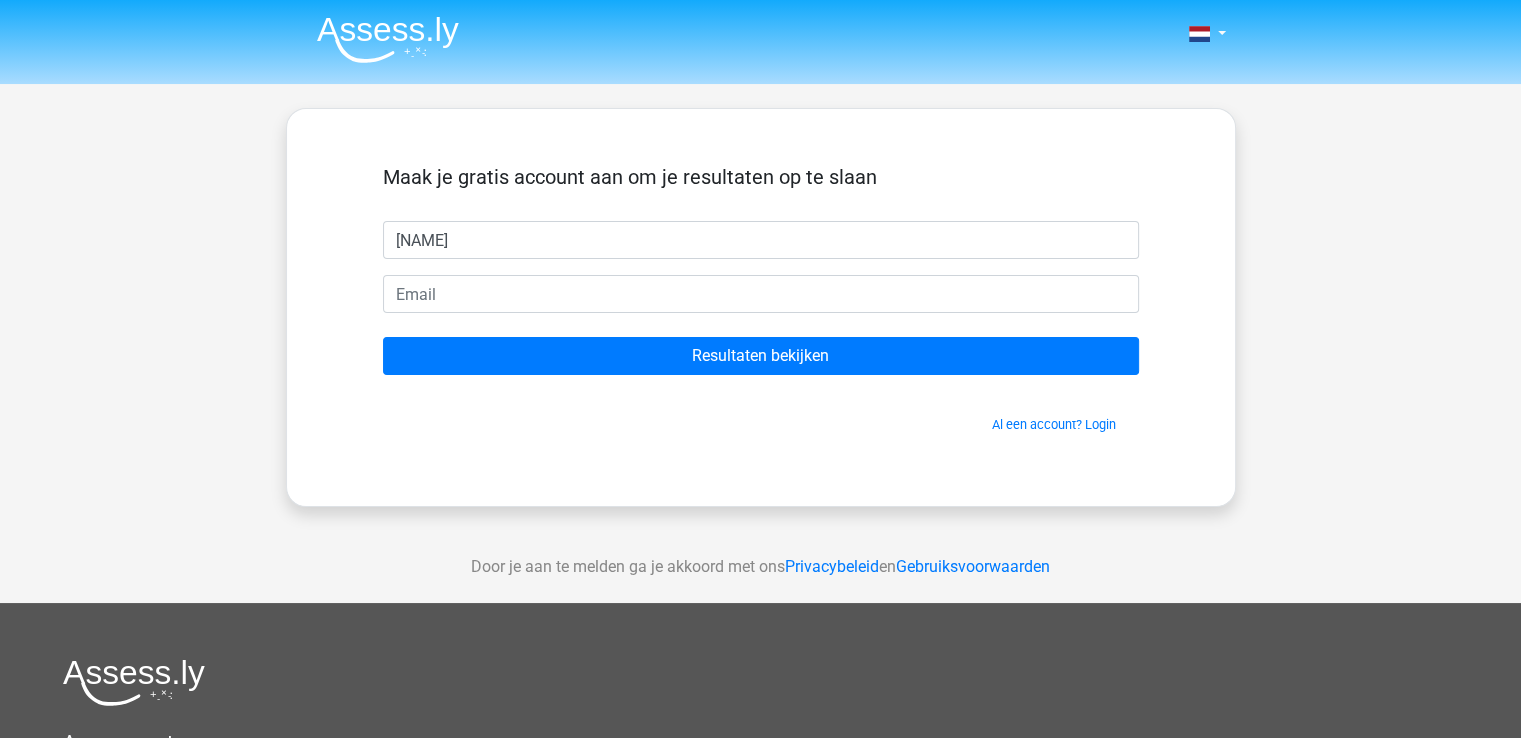 type on "[NAME]" 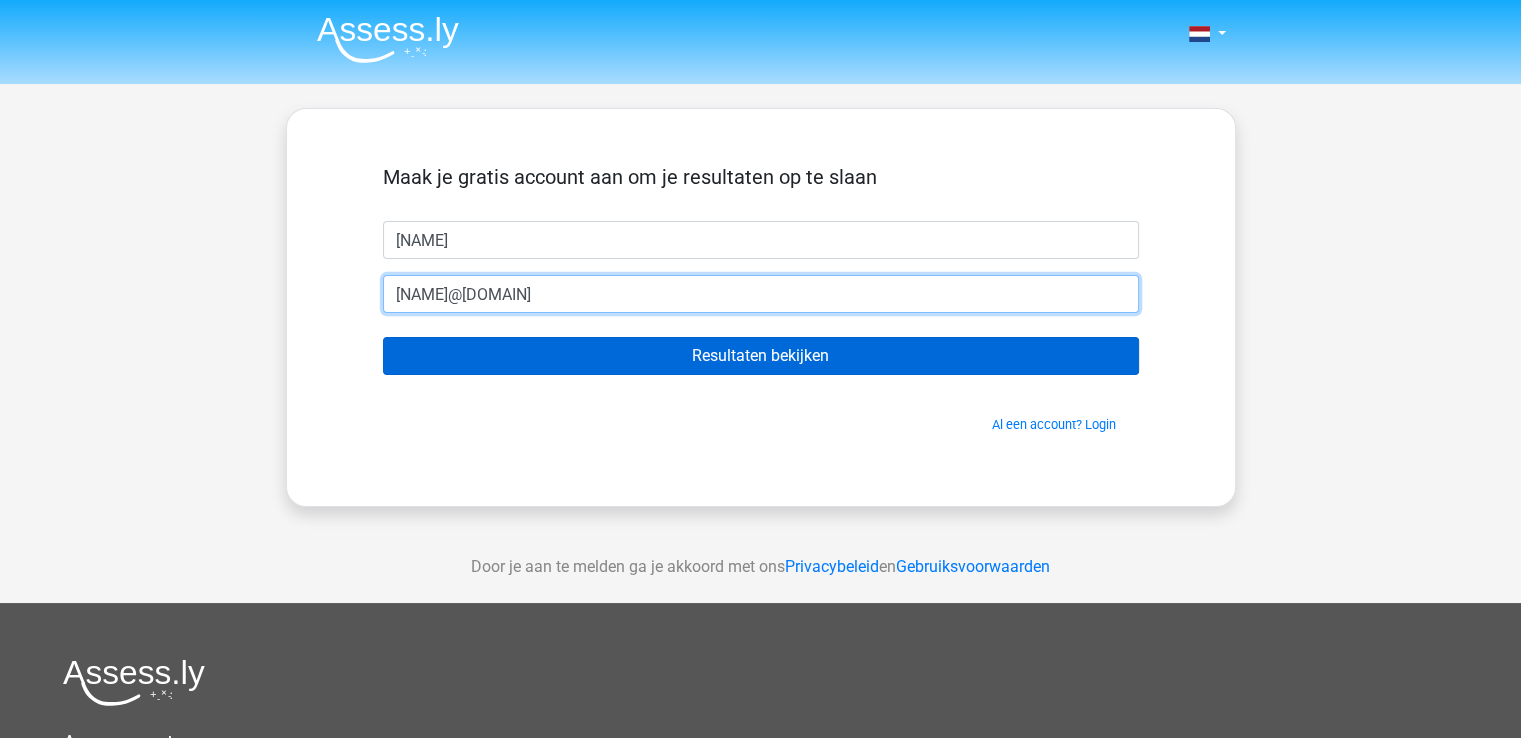 type on "[NAME]@[DOMAIN]" 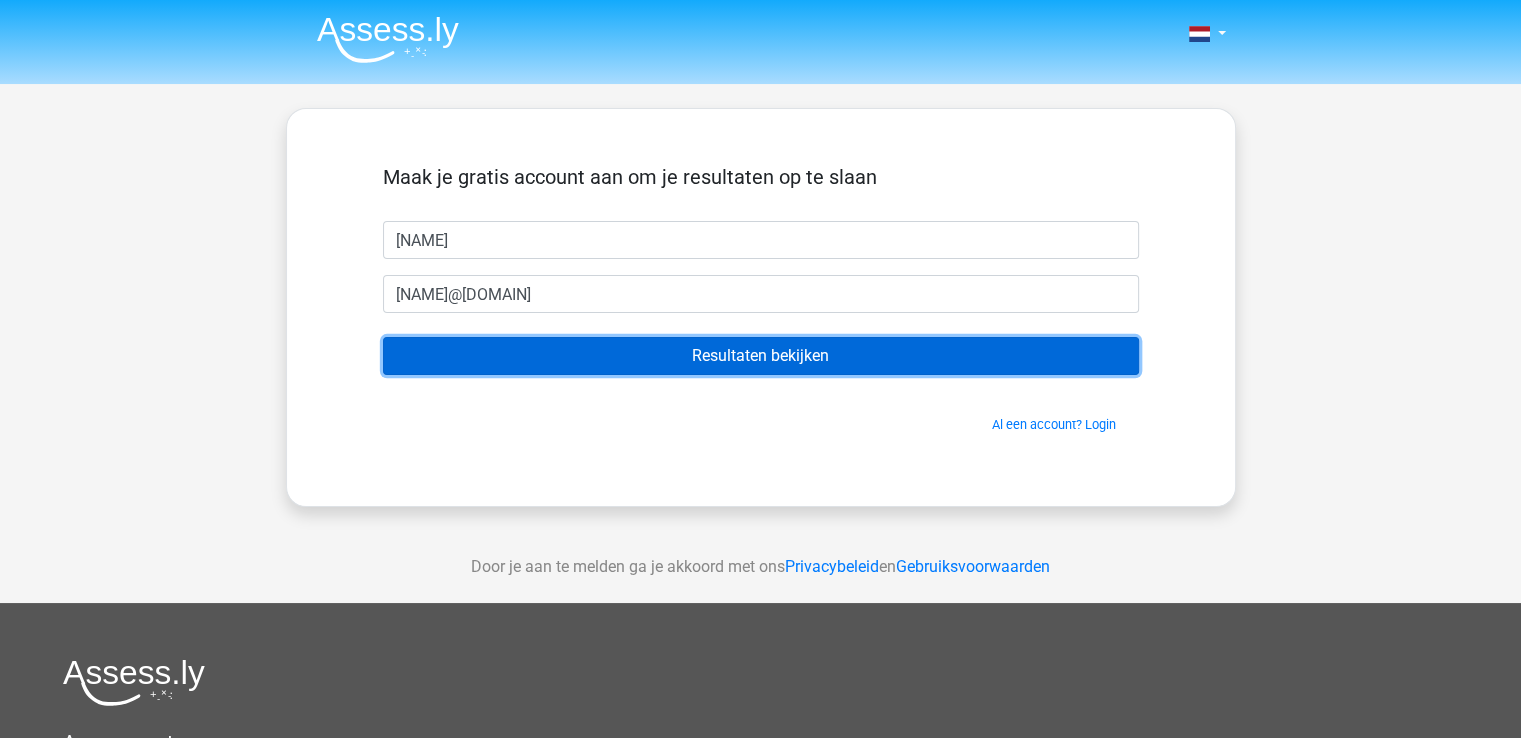 click on "Resultaten bekijken" at bounding box center (761, 356) 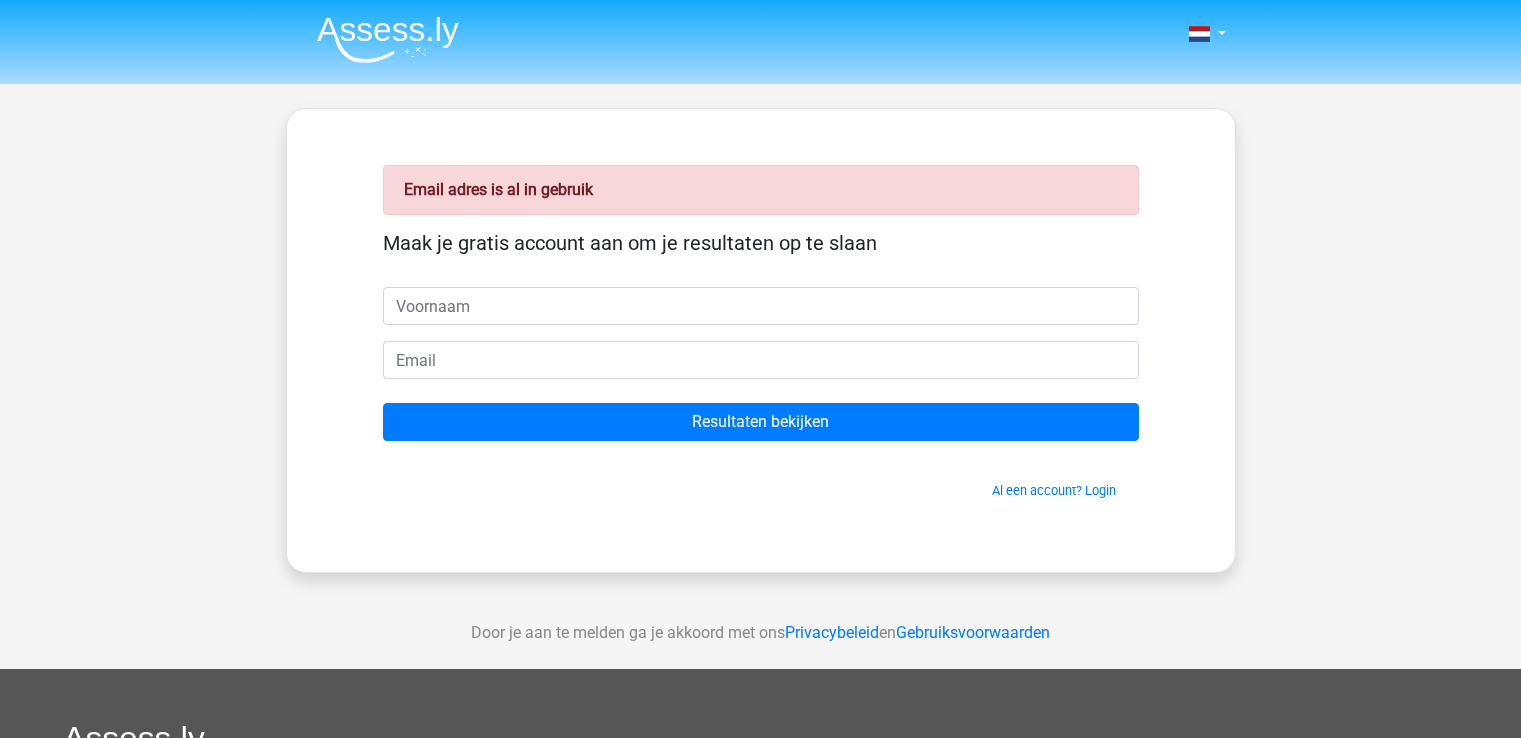 scroll, scrollTop: 0, scrollLeft: 0, axis: both 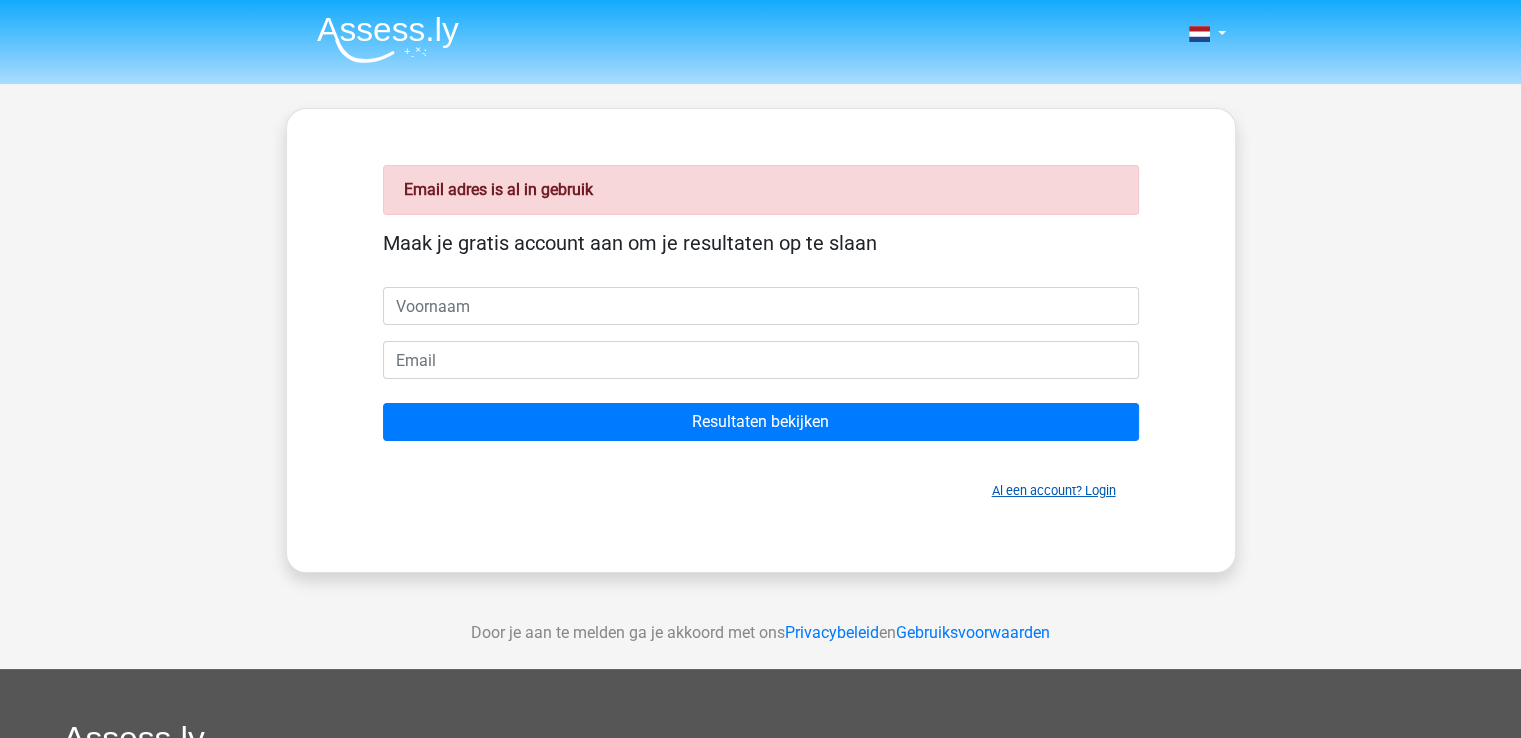 click on "Al een account? Login" at bounding box center [1054, 490] 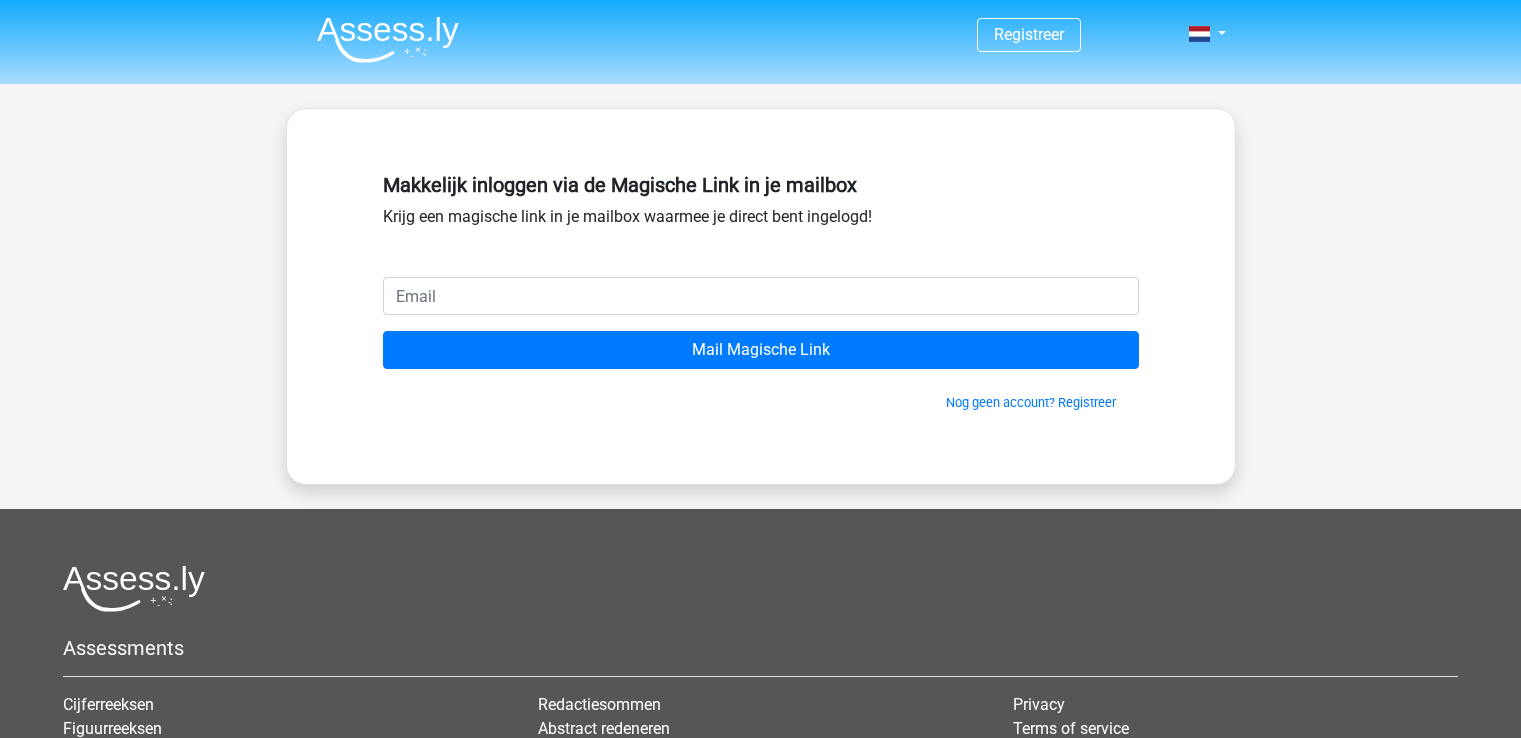 scroll, scrollTop: 0, scrollLeft: 0, axis: both 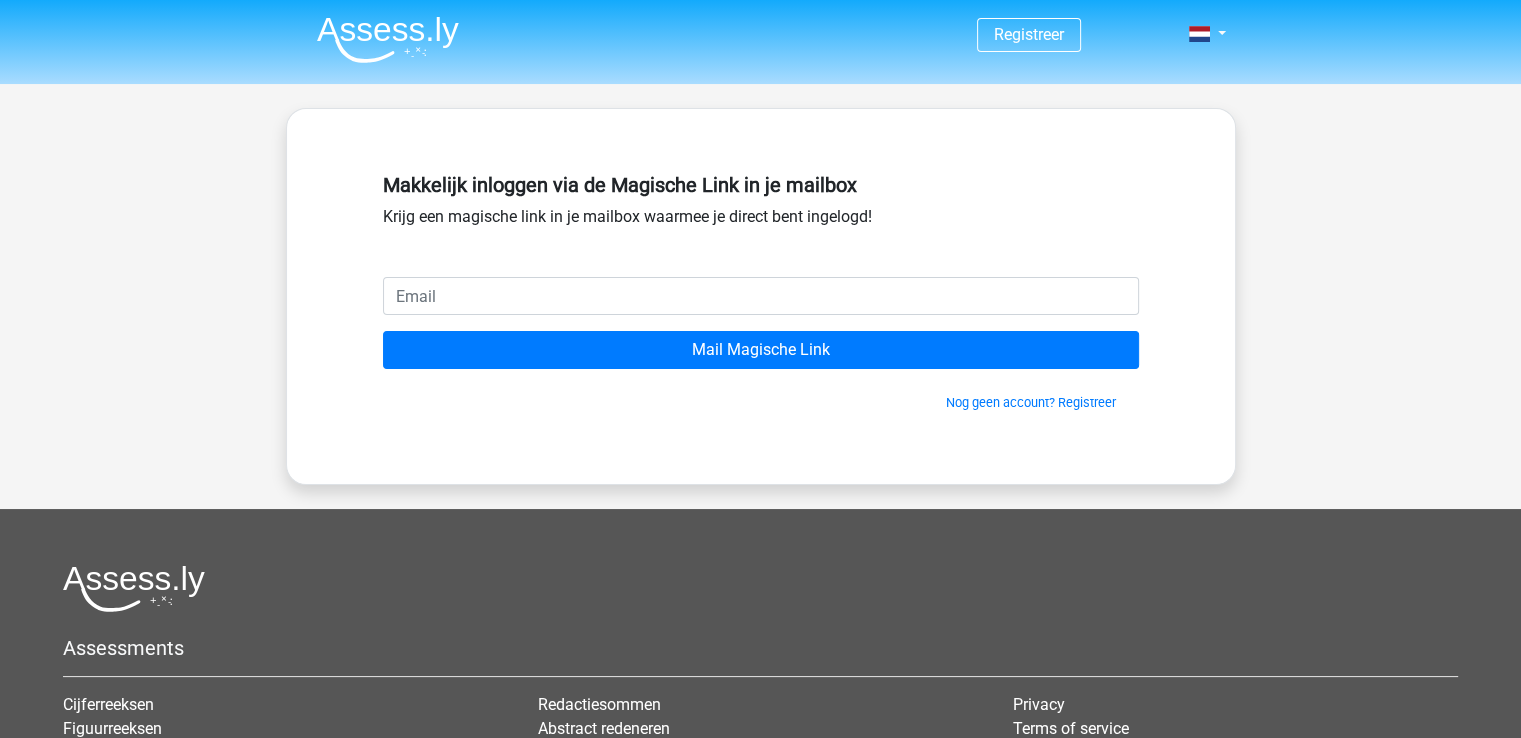 click at bounding box center (761, 296) 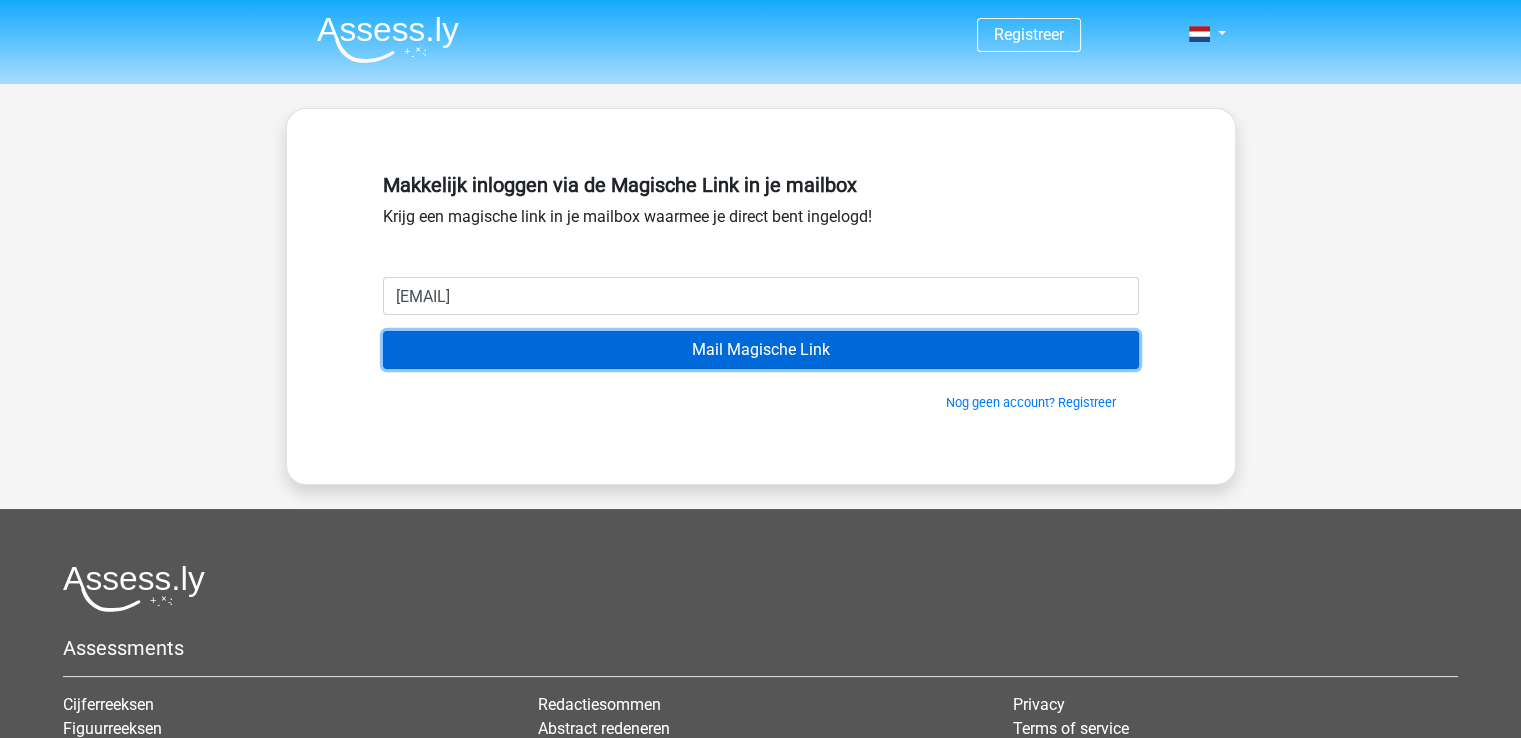 click on "Mail Magische Link" at bounding box center [761, 350] 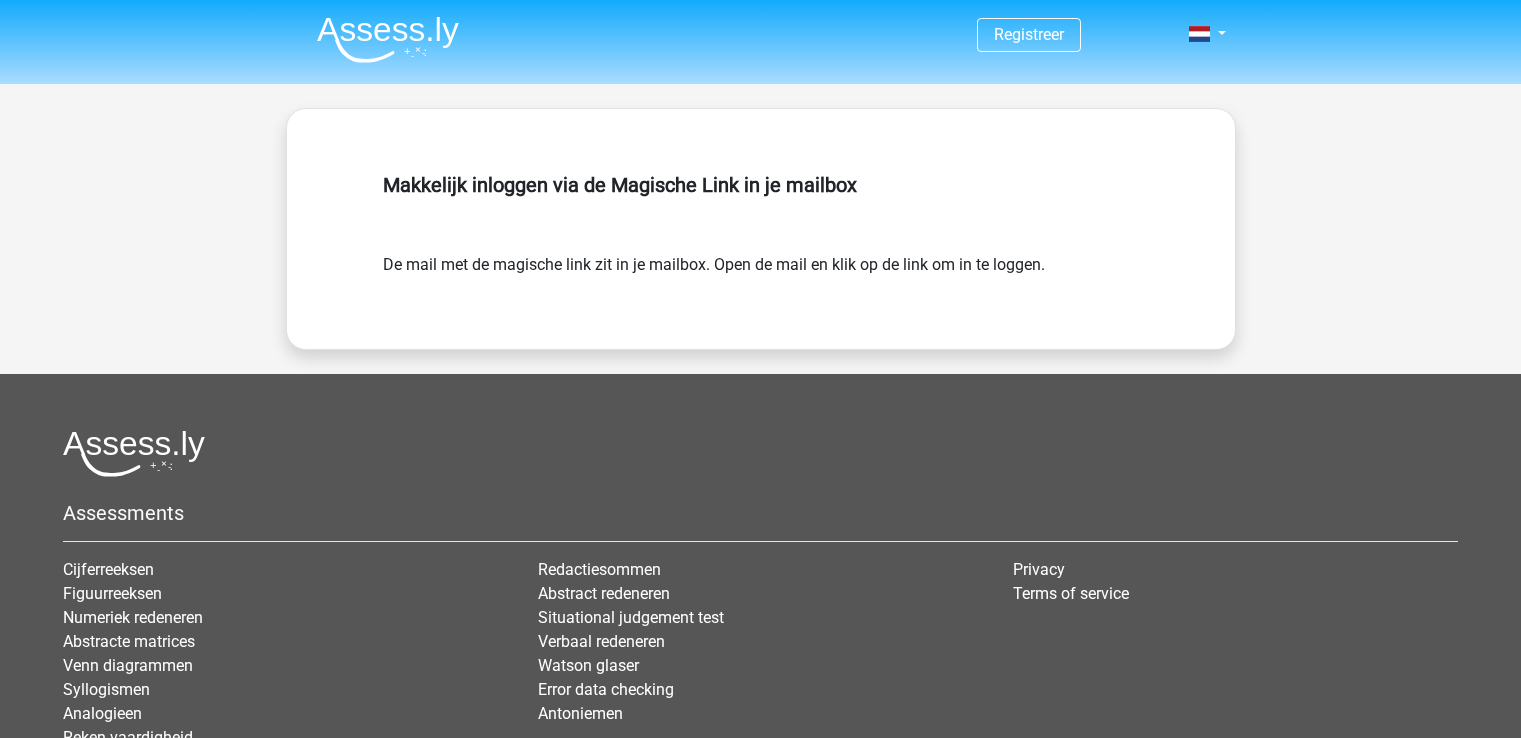 scroll, scrollTop: 0, scrollLeft: 0, axis: both 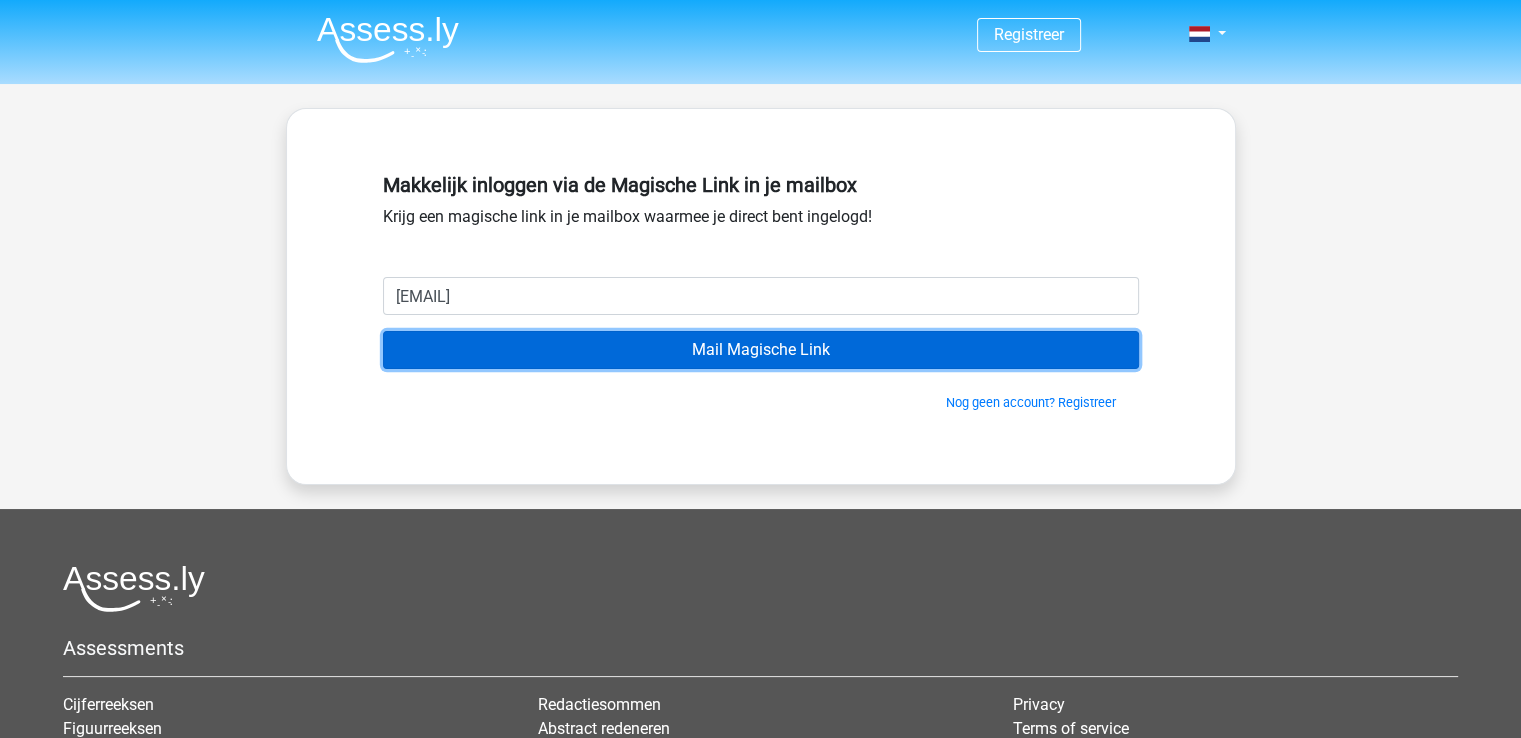 click on "Mail Magische Link" at bounding box center (761, 350) 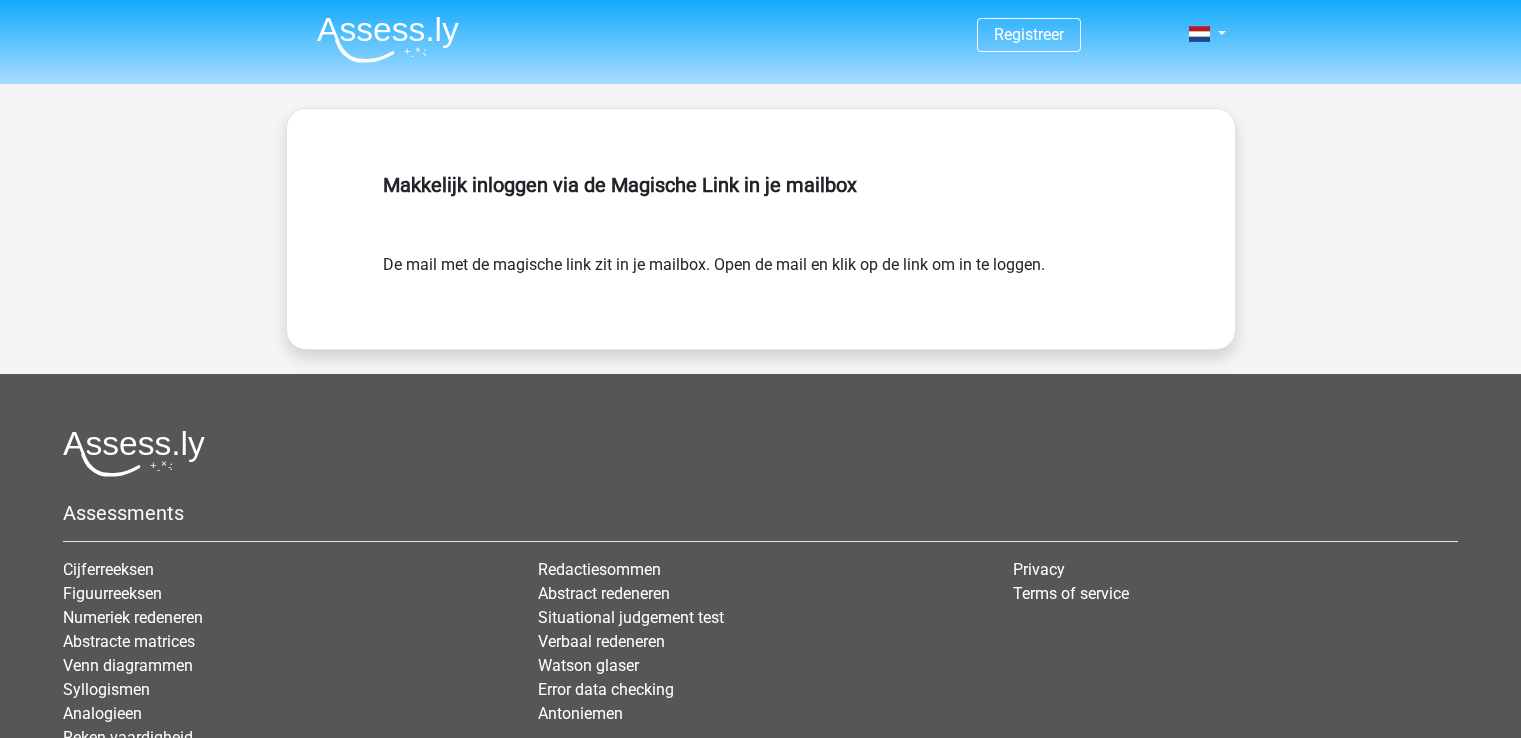 scroll, scrollTop: 0, scrollLeft: 0, axis: both 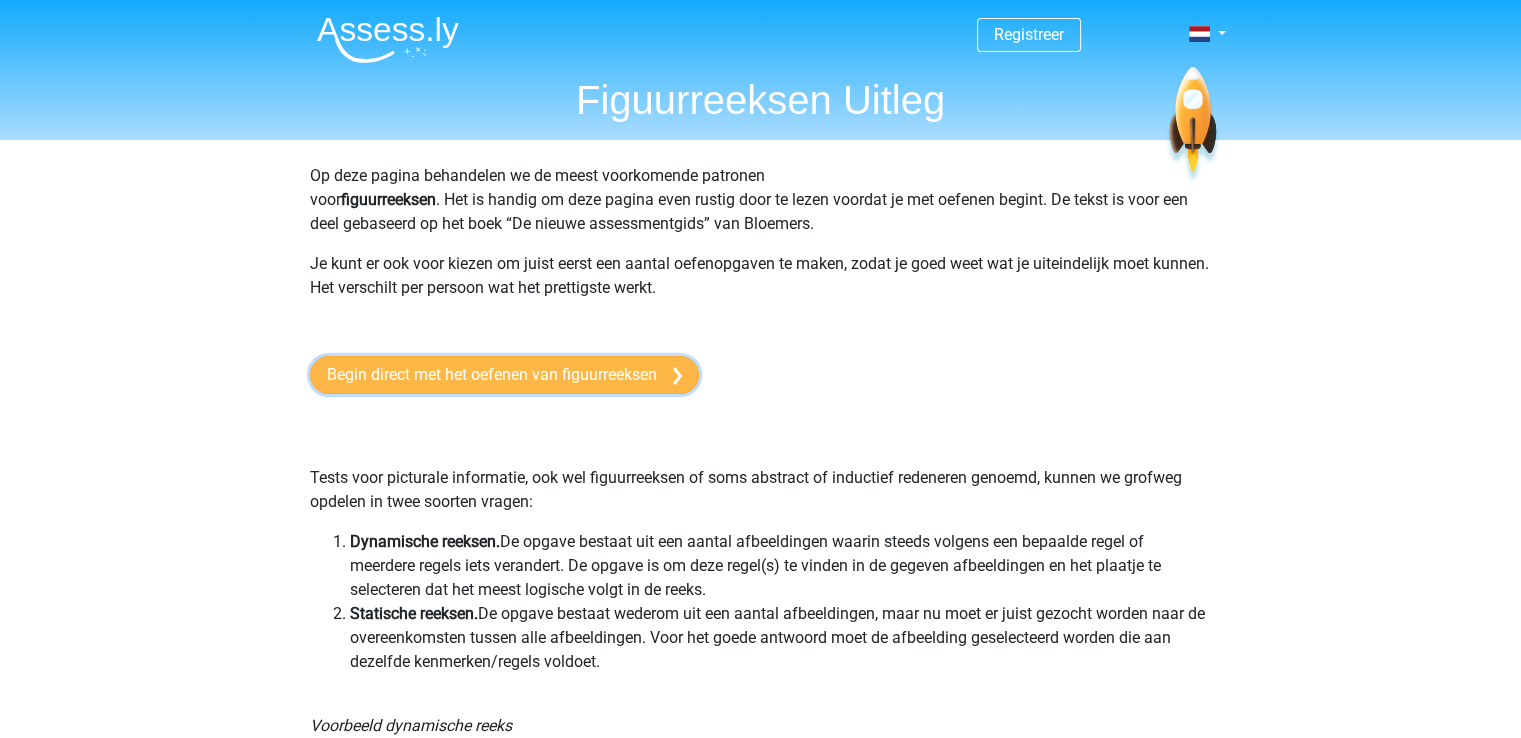 click on "Begin direct met het oefenen van figuurreeksen" at bounding box center [504, 375] 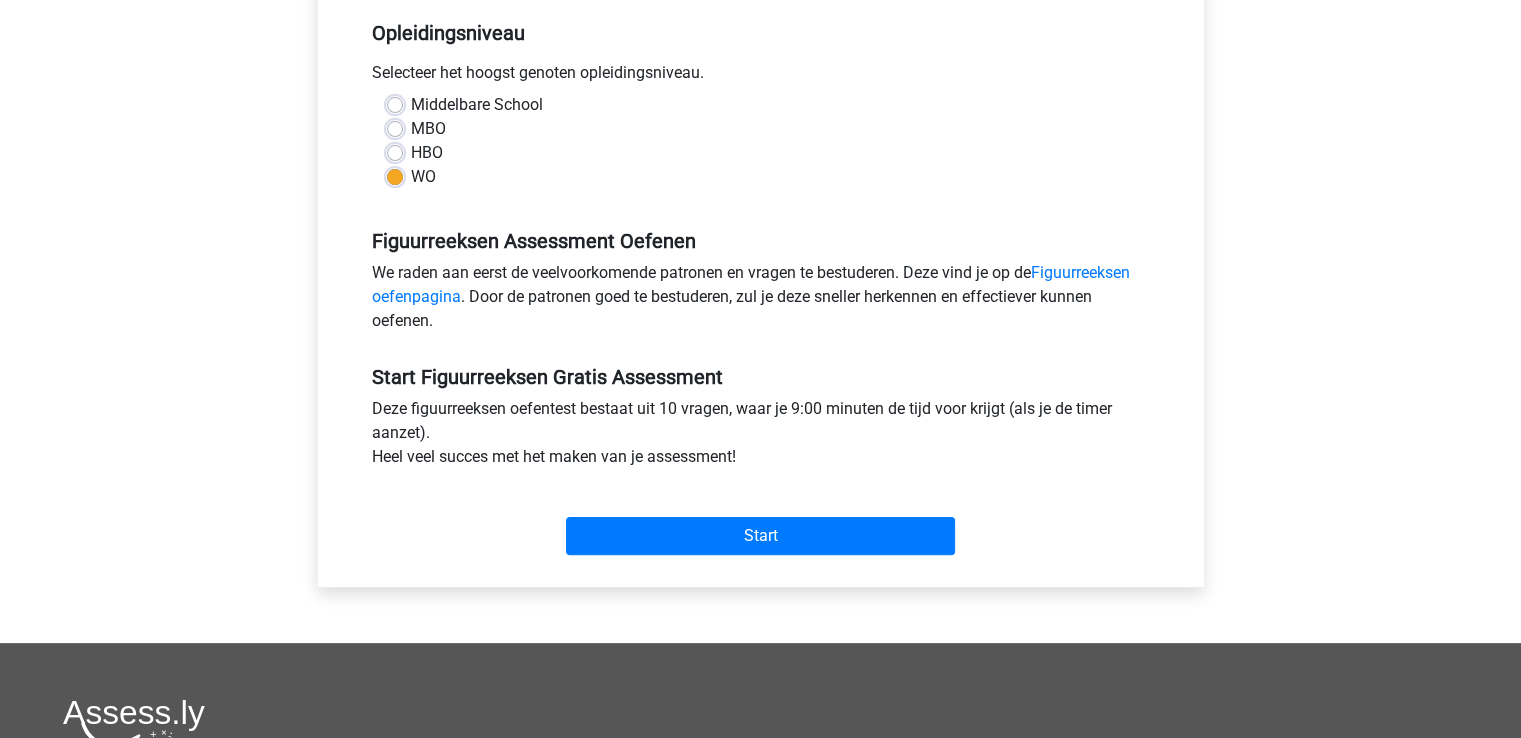 scroll, scrollTop: 370, scrollLeft: 0, axis: vertical 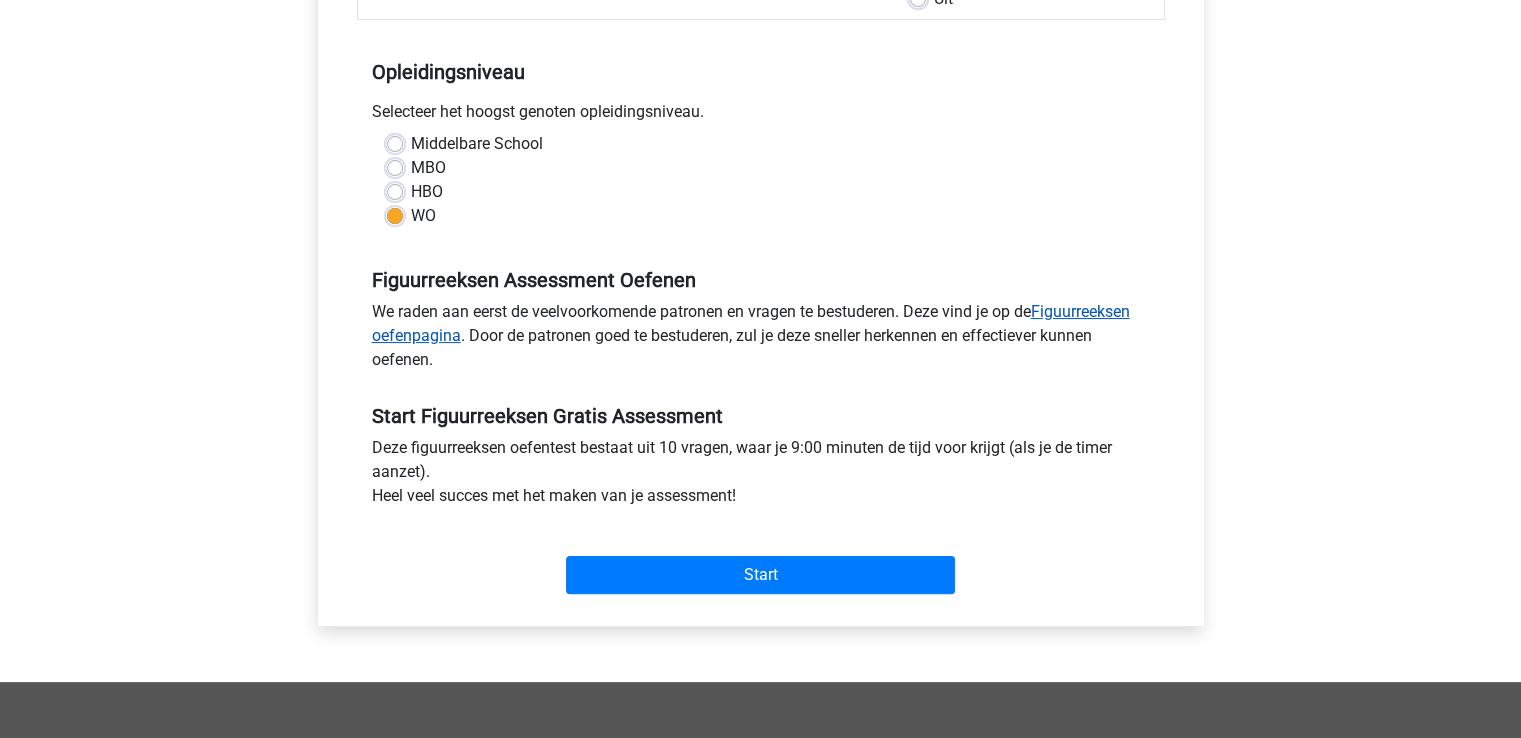 click on "Figuurreeksen
oefenpagina" at bounding box center (751, 323) 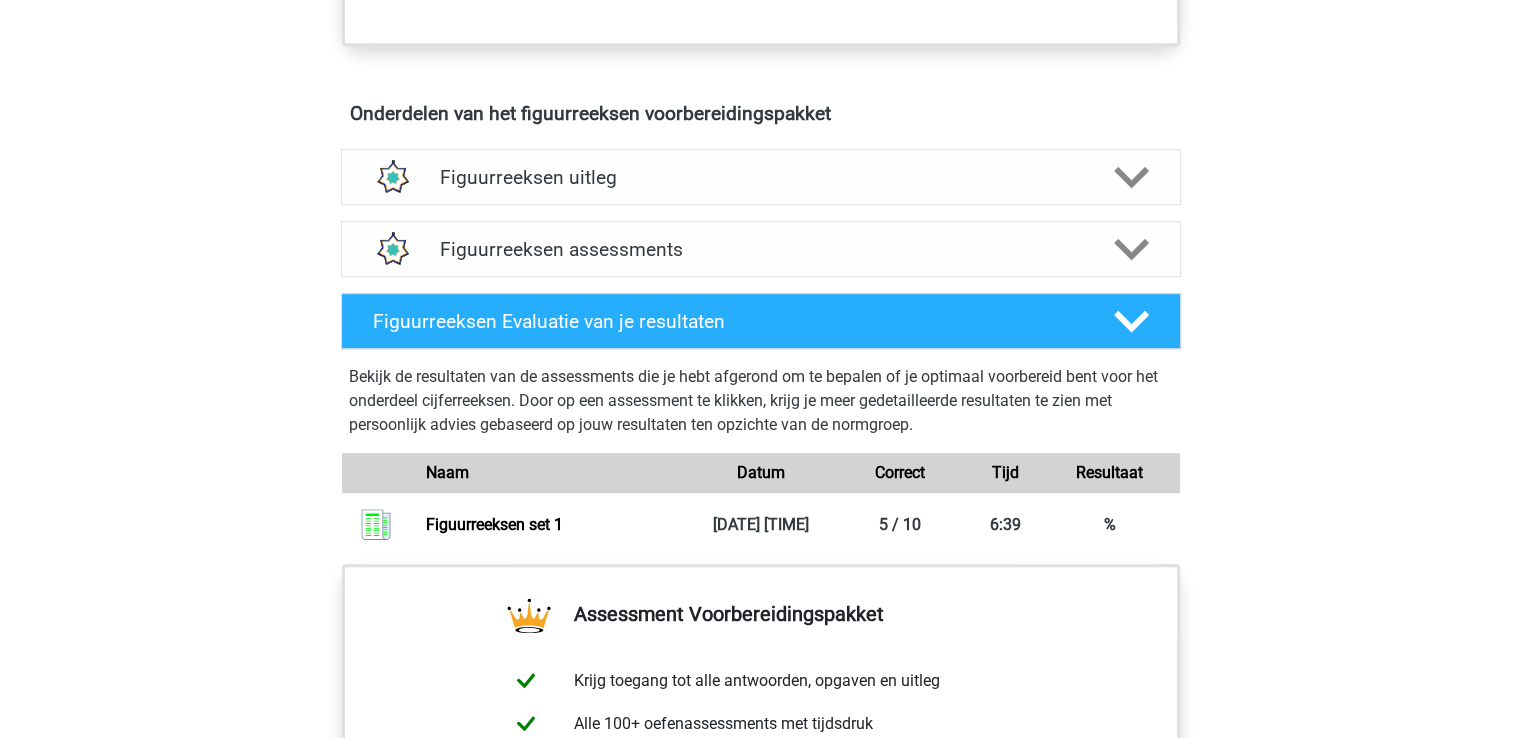 scroll, scrollTop: 1123, scrollLeft: 0, axis: vertical 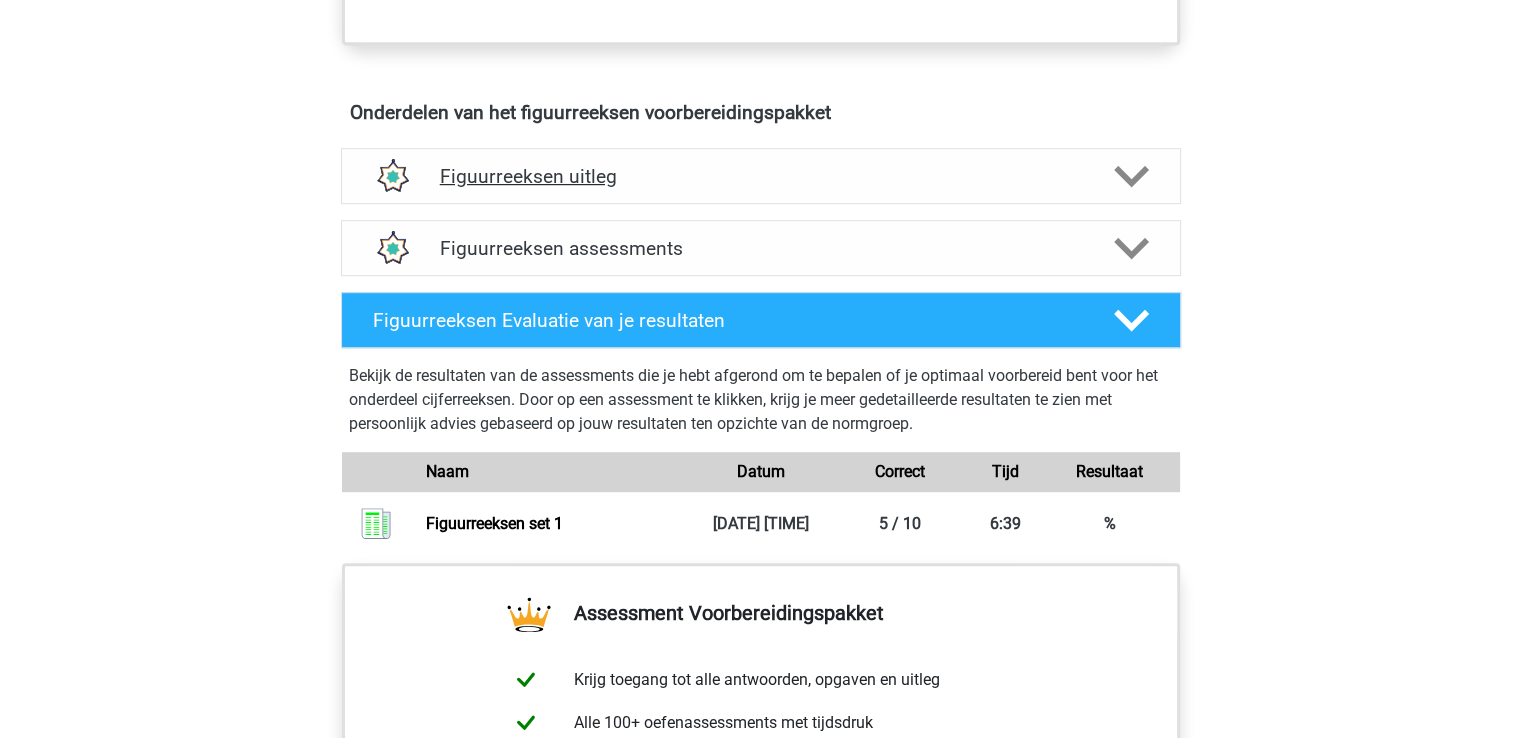 click on "Figuurreeksen uitleg" at bounding box center [761, 176] 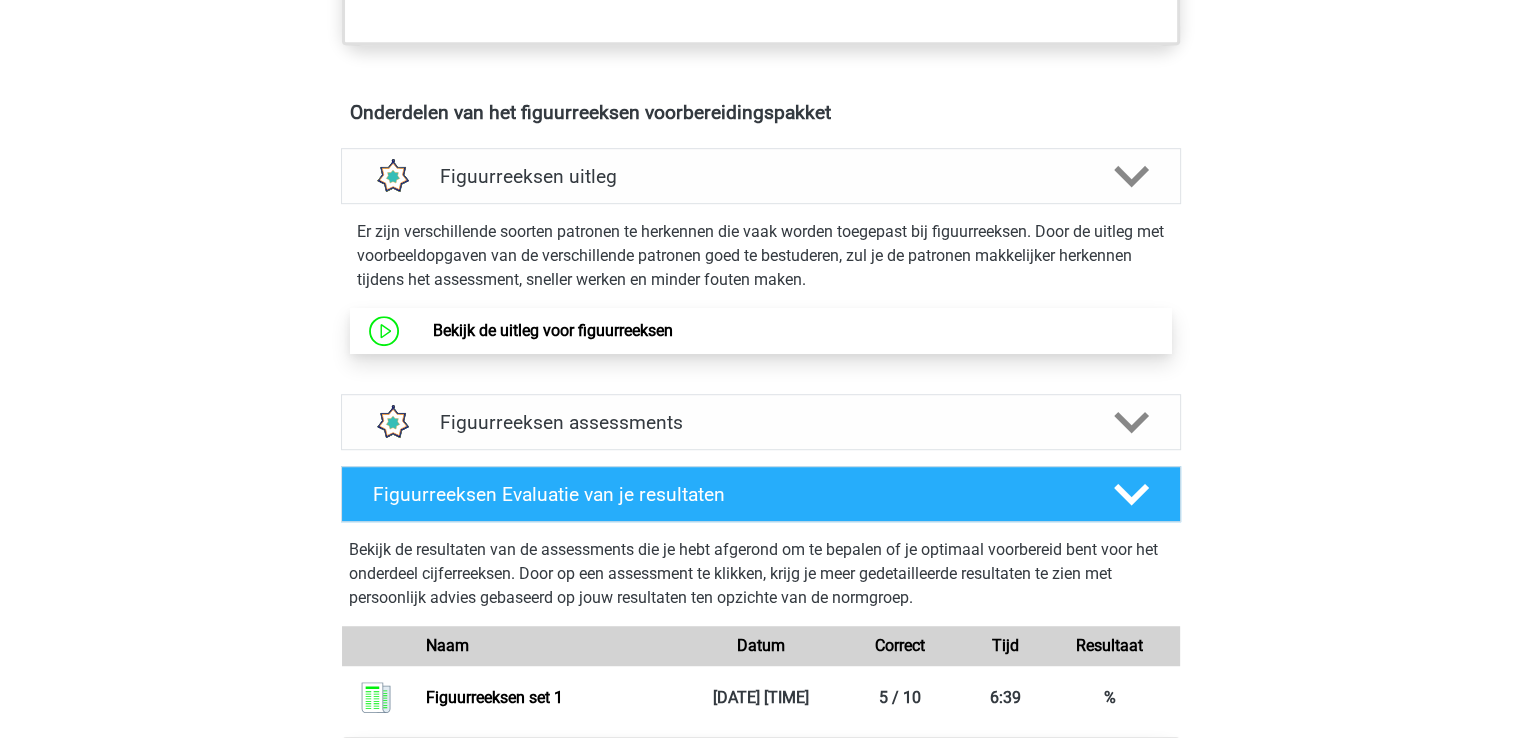 click on "Bekijk de uitleg voor
figuurreeksen" at bounding box center (553, 330) 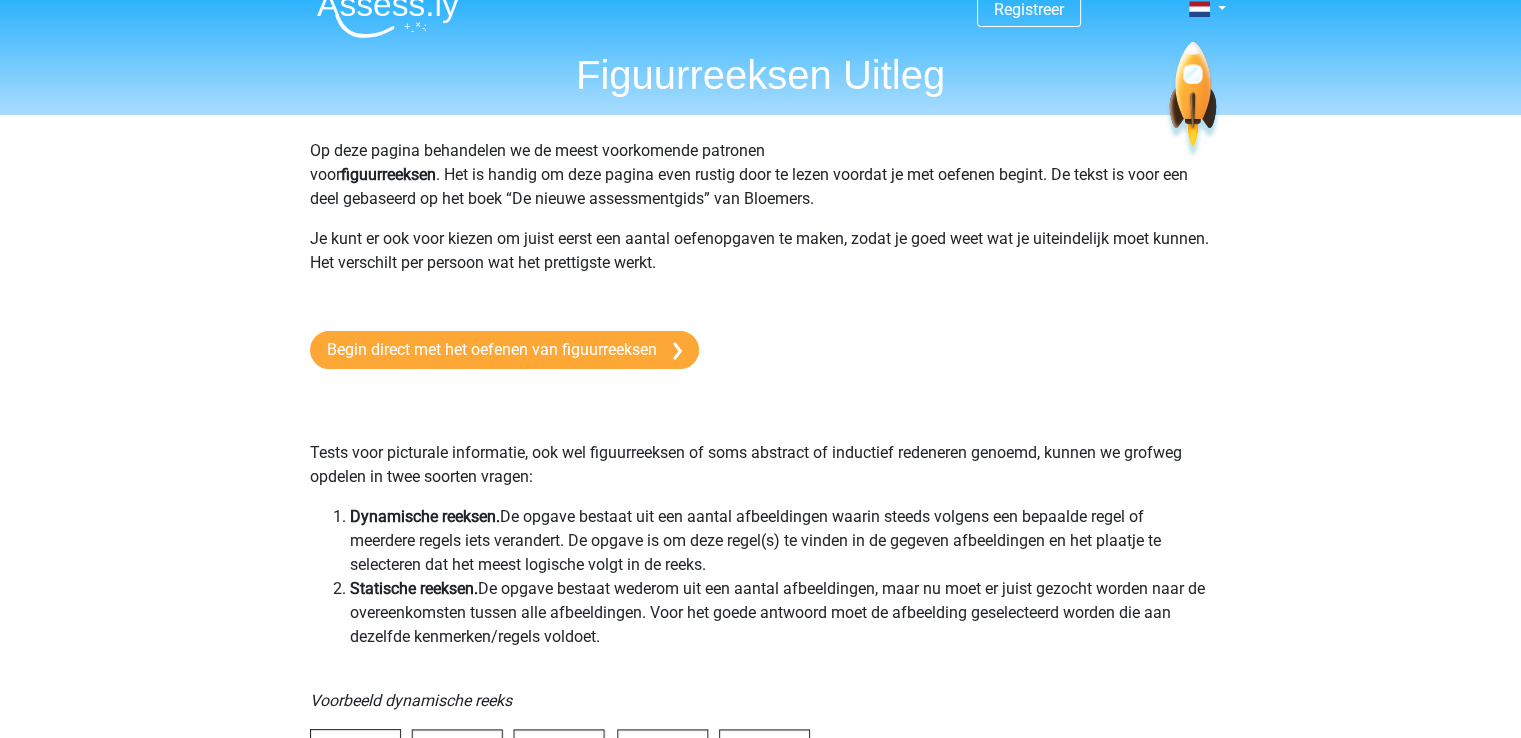 scroll, scrollTop: 0, scrollLeft: 0, axis: both 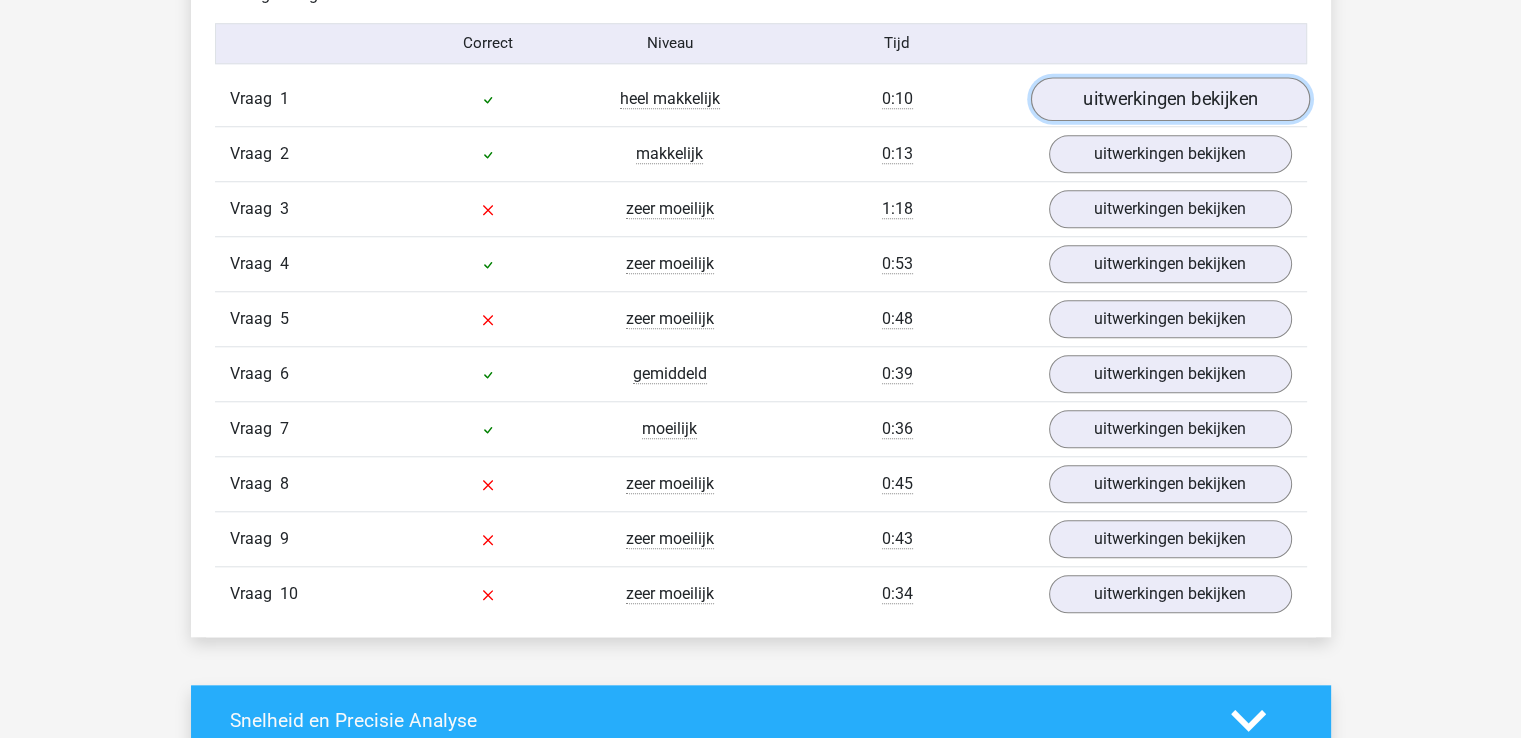 click on "uitwerkingen bekijken" at bounding box center [1169, 99] 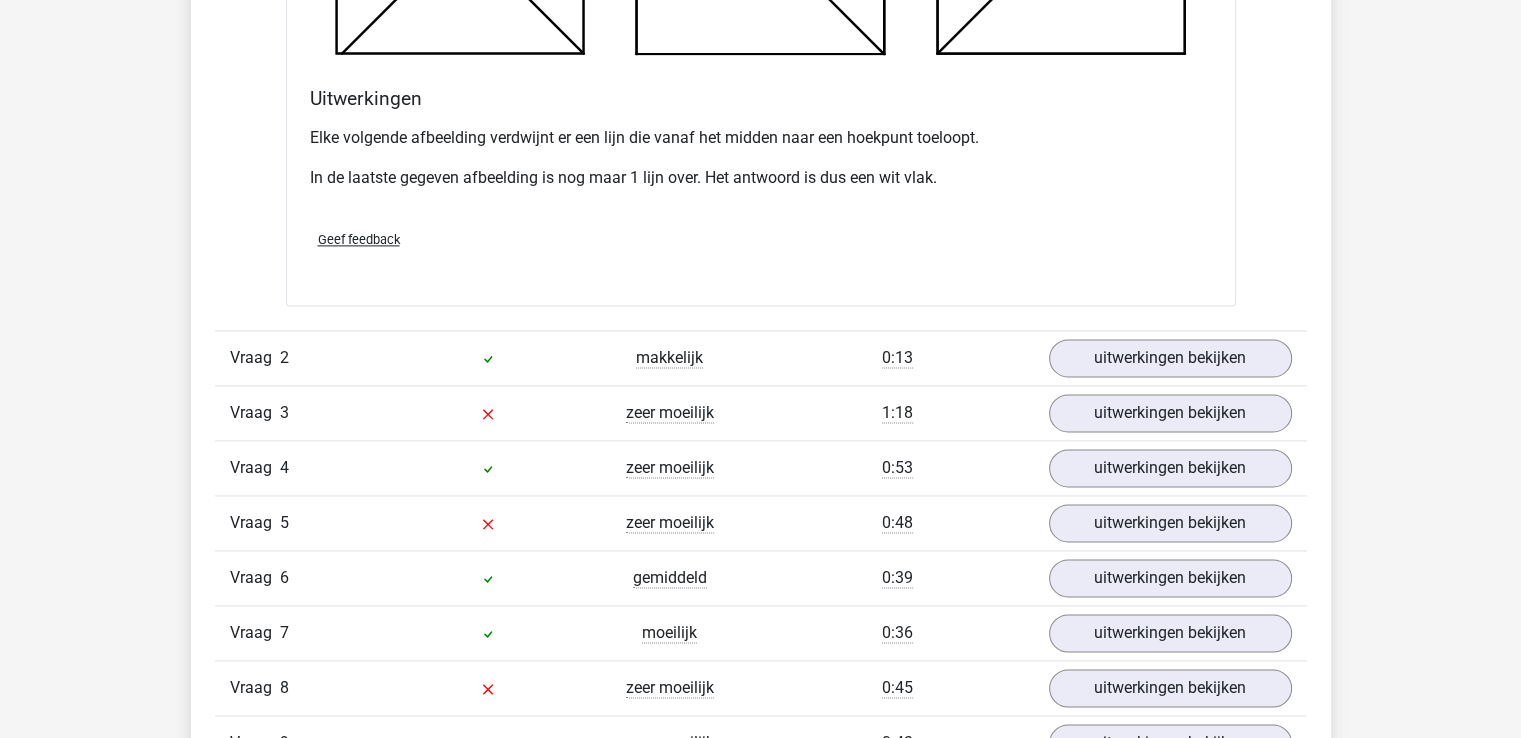 scroll, scrollTop: 2711, scrollLeft: 0, axis: vertical 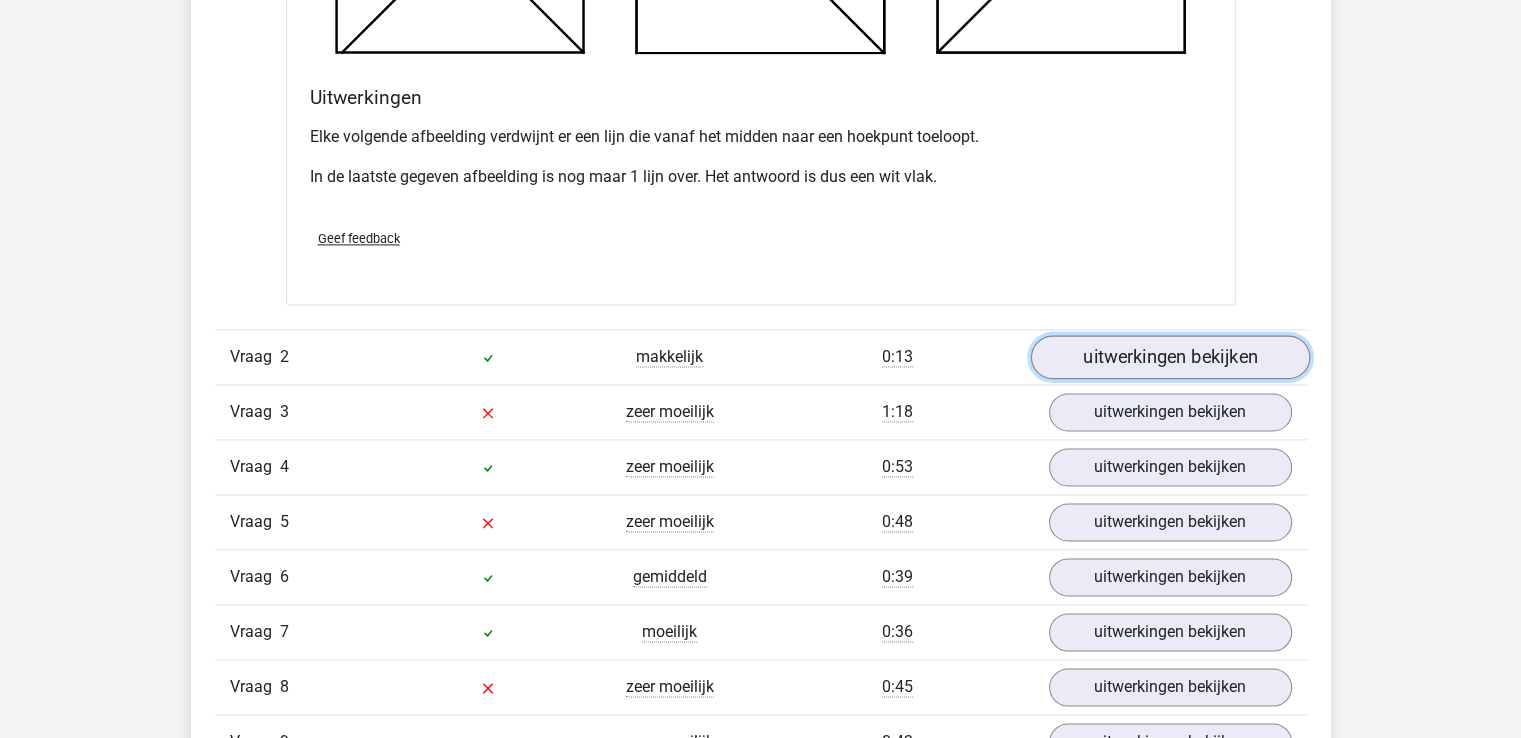 click on "uitwerkingen bekijken" at bounding box center (1169, 357) 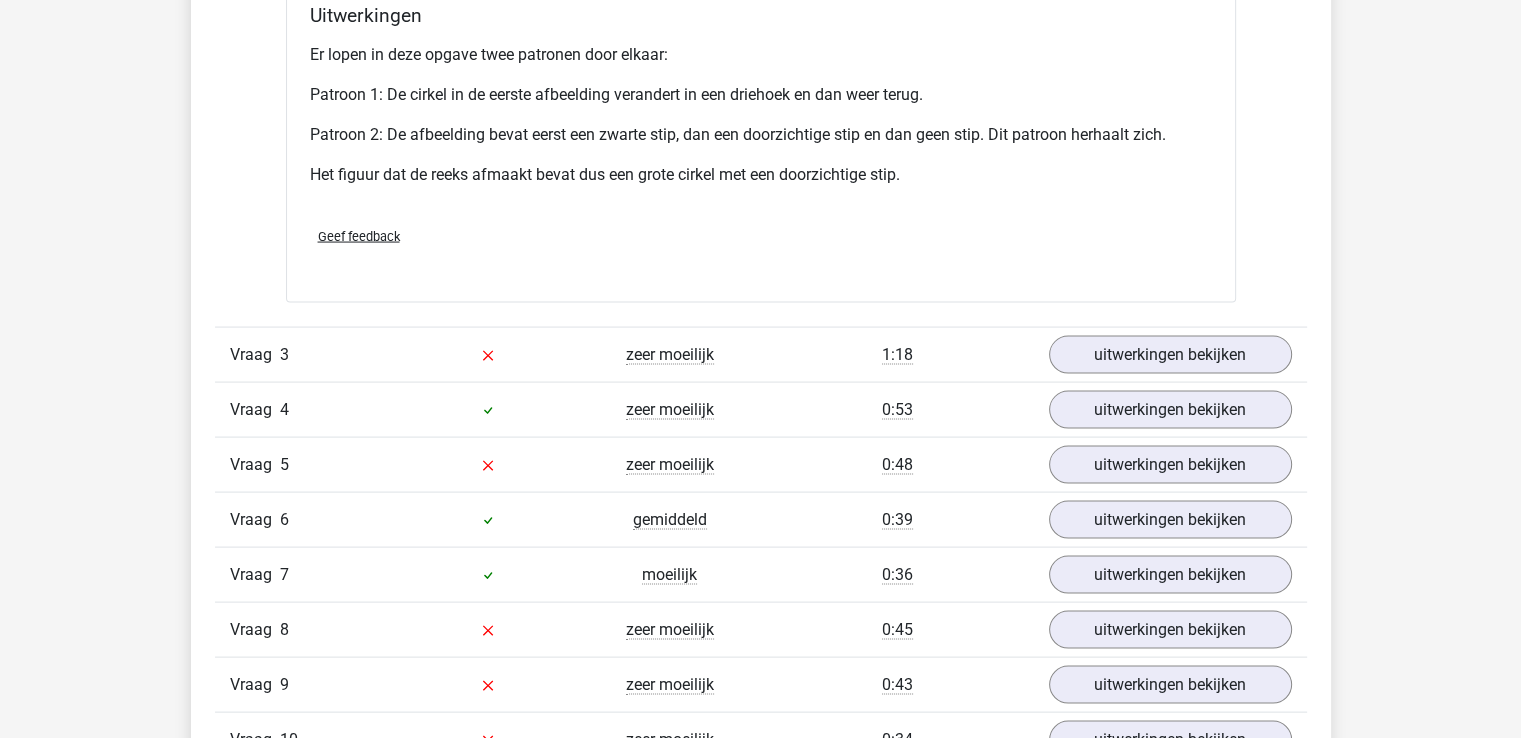 scroll, scrollTop: 4100, scrollLeft: 0, axis: vertical 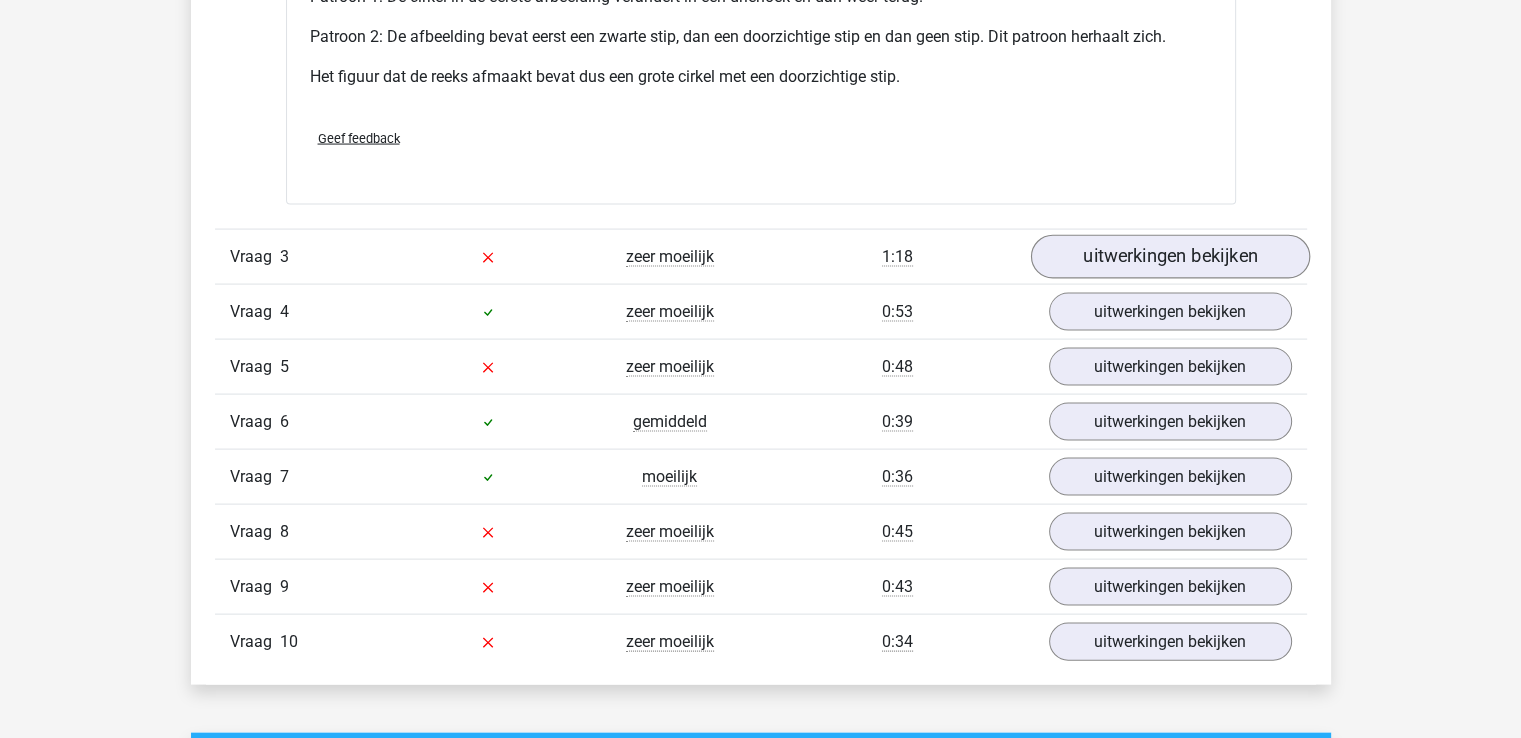 click on "uitwerkingen bekijken" at bounding box center (1169, 257) 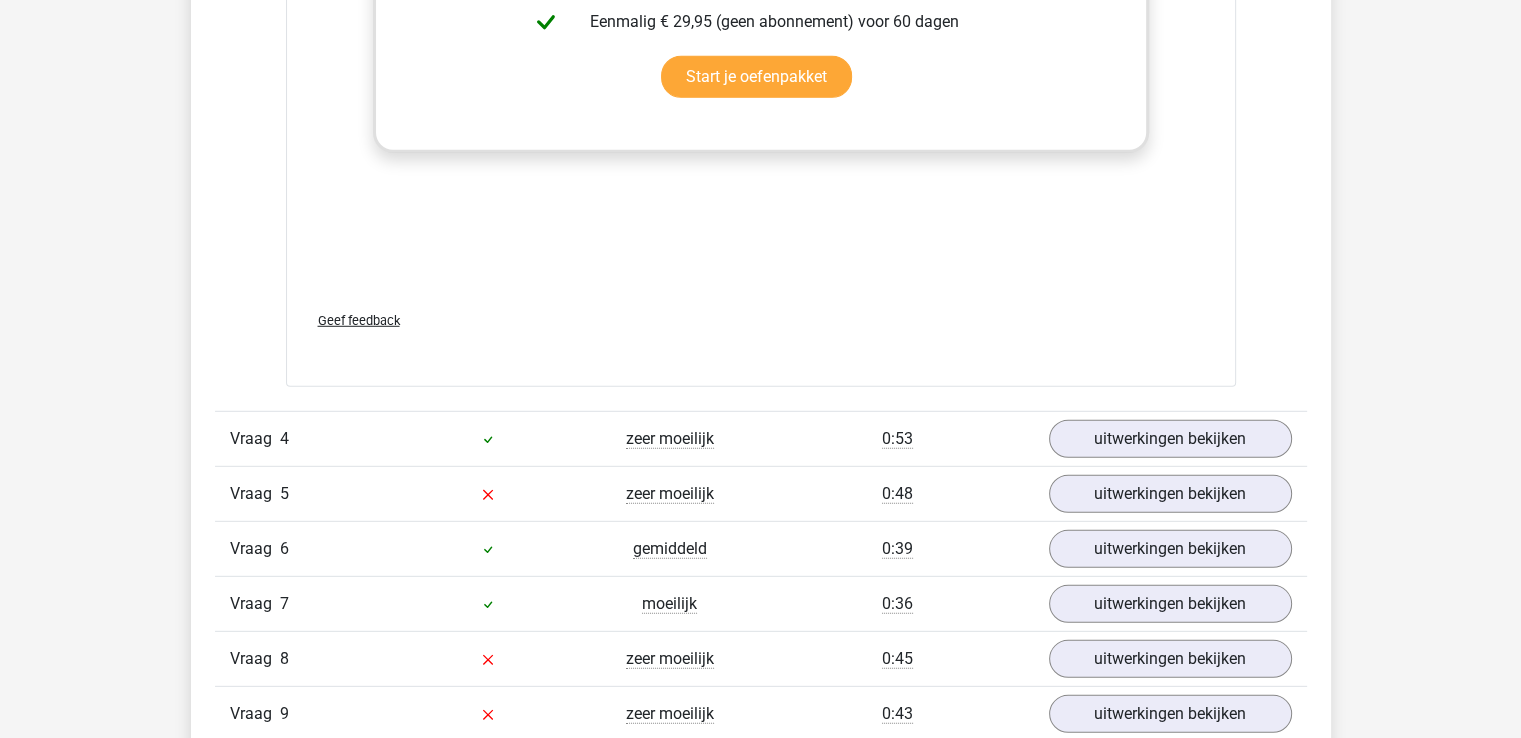 scroll, scrollTop: 5656, scrollLeft: 0, axis: vertical 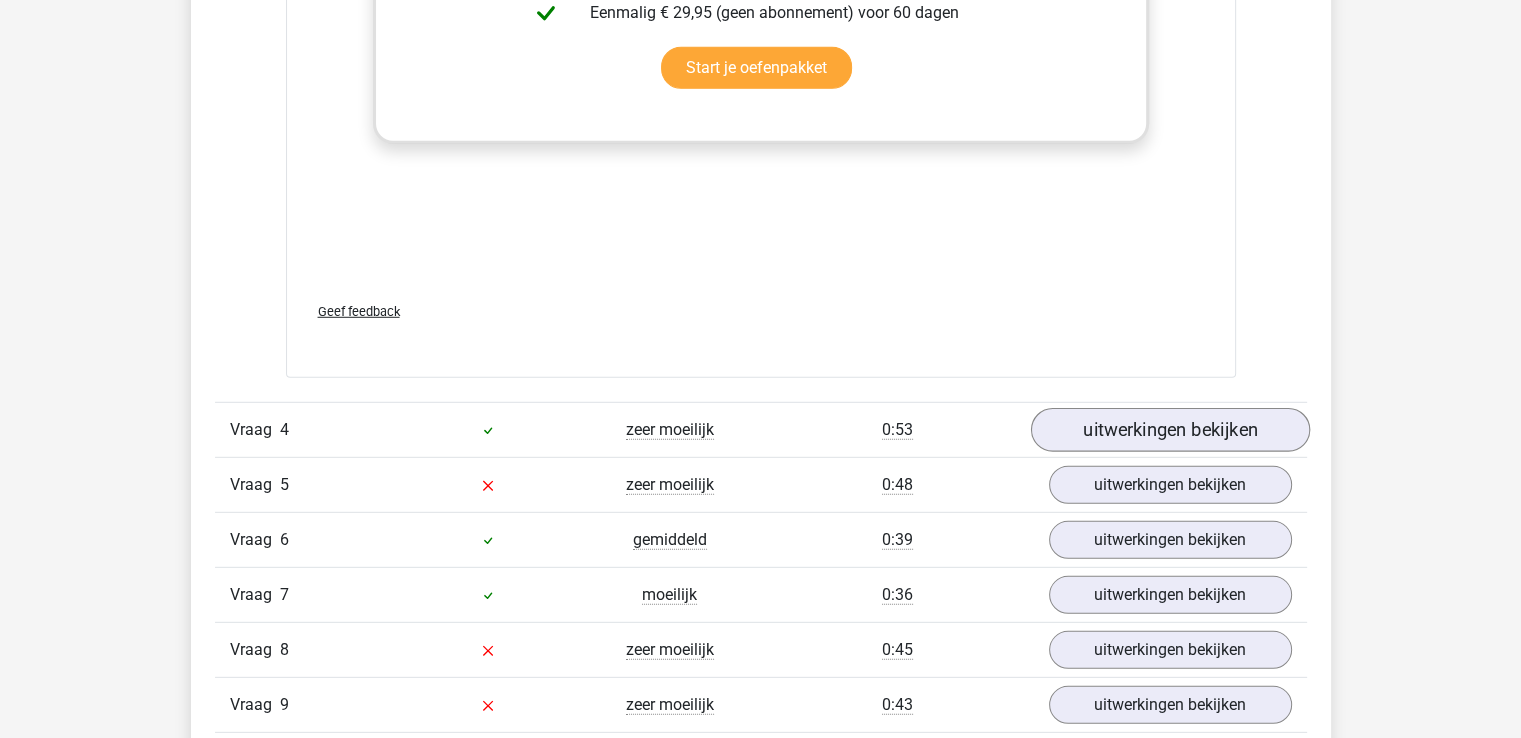 click on "uitwerkingen bekijken" at bounding box center [1169, 430] 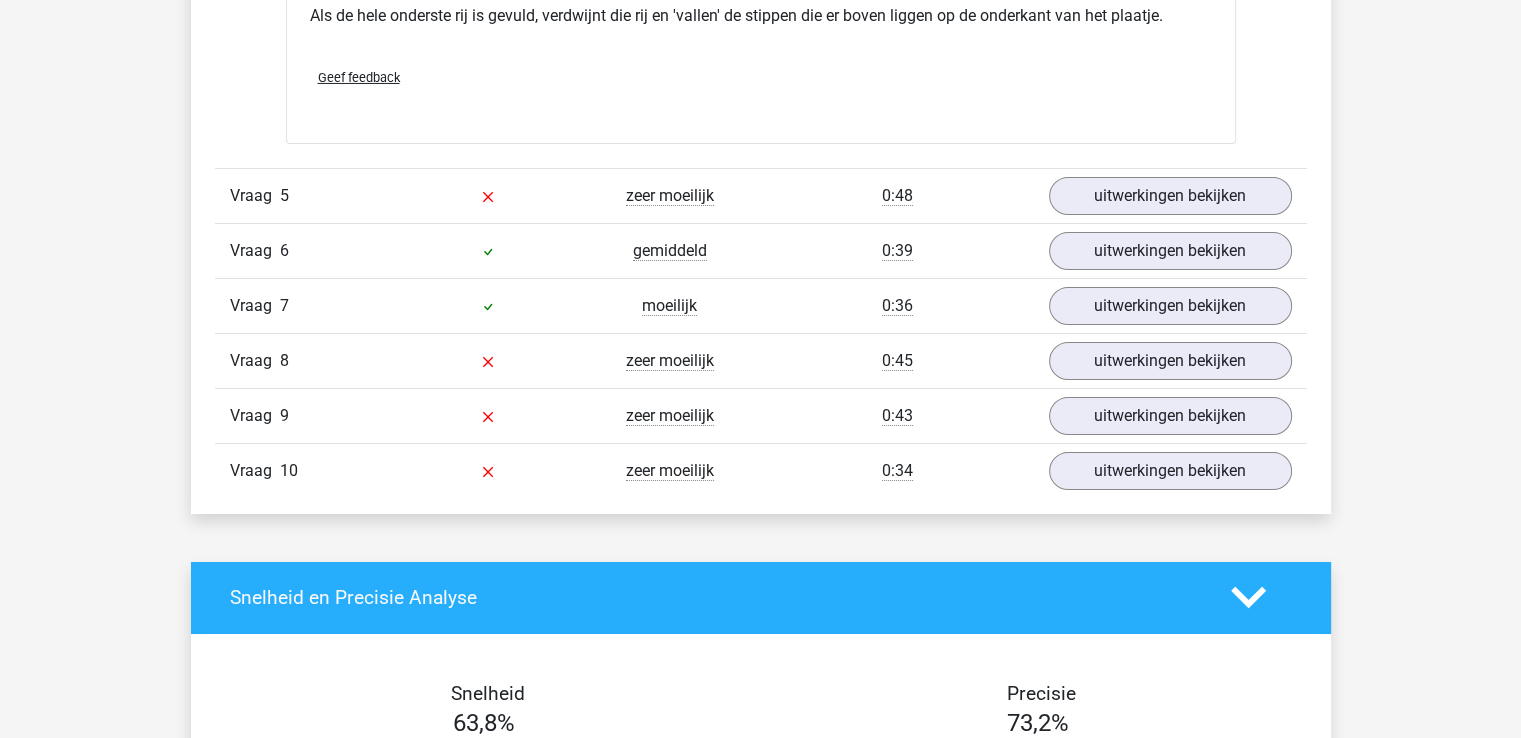 scroll, scrollTop: 7146, scrollLeft: 0, axis: vertical 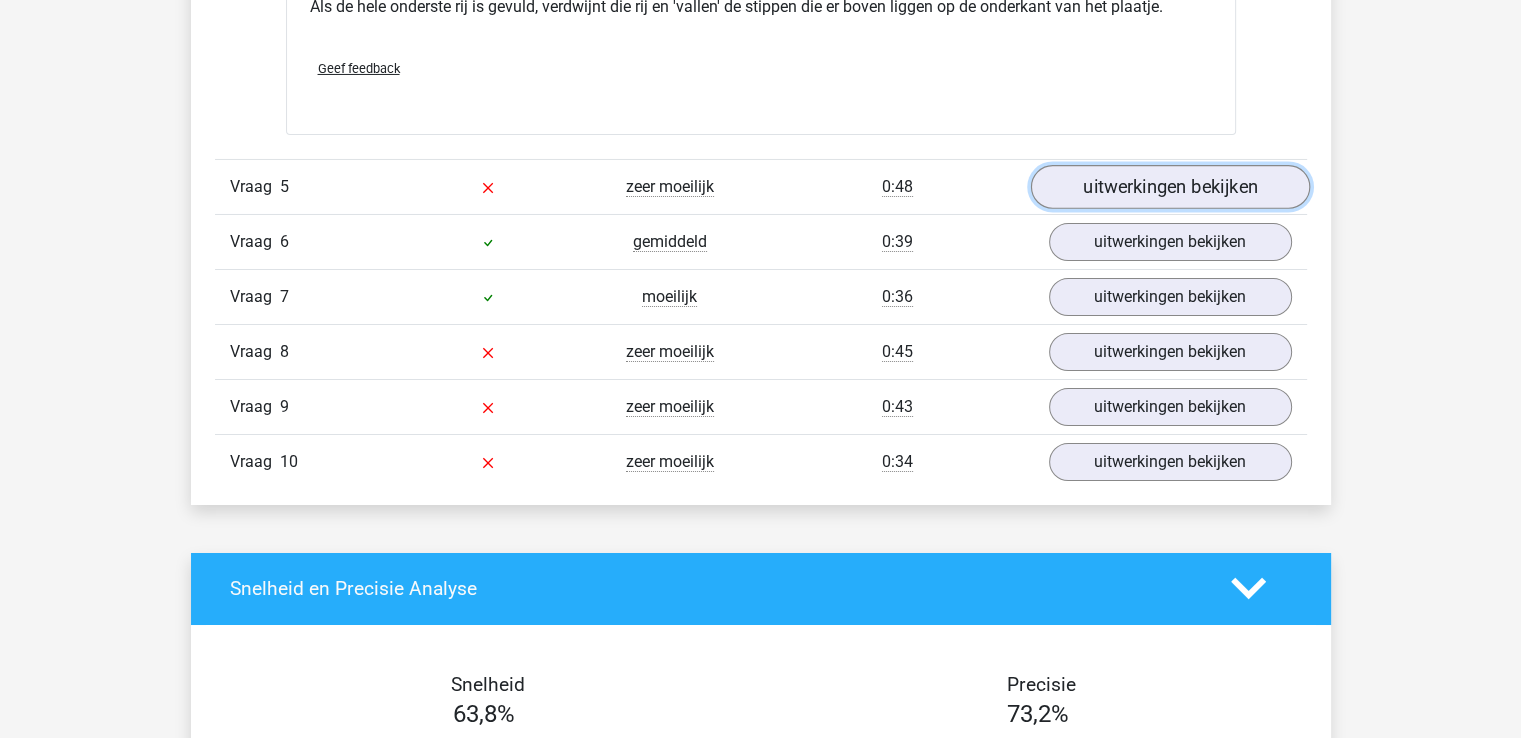 click on "uitwerkingen bekijken" at bounding box center [1169, 187] 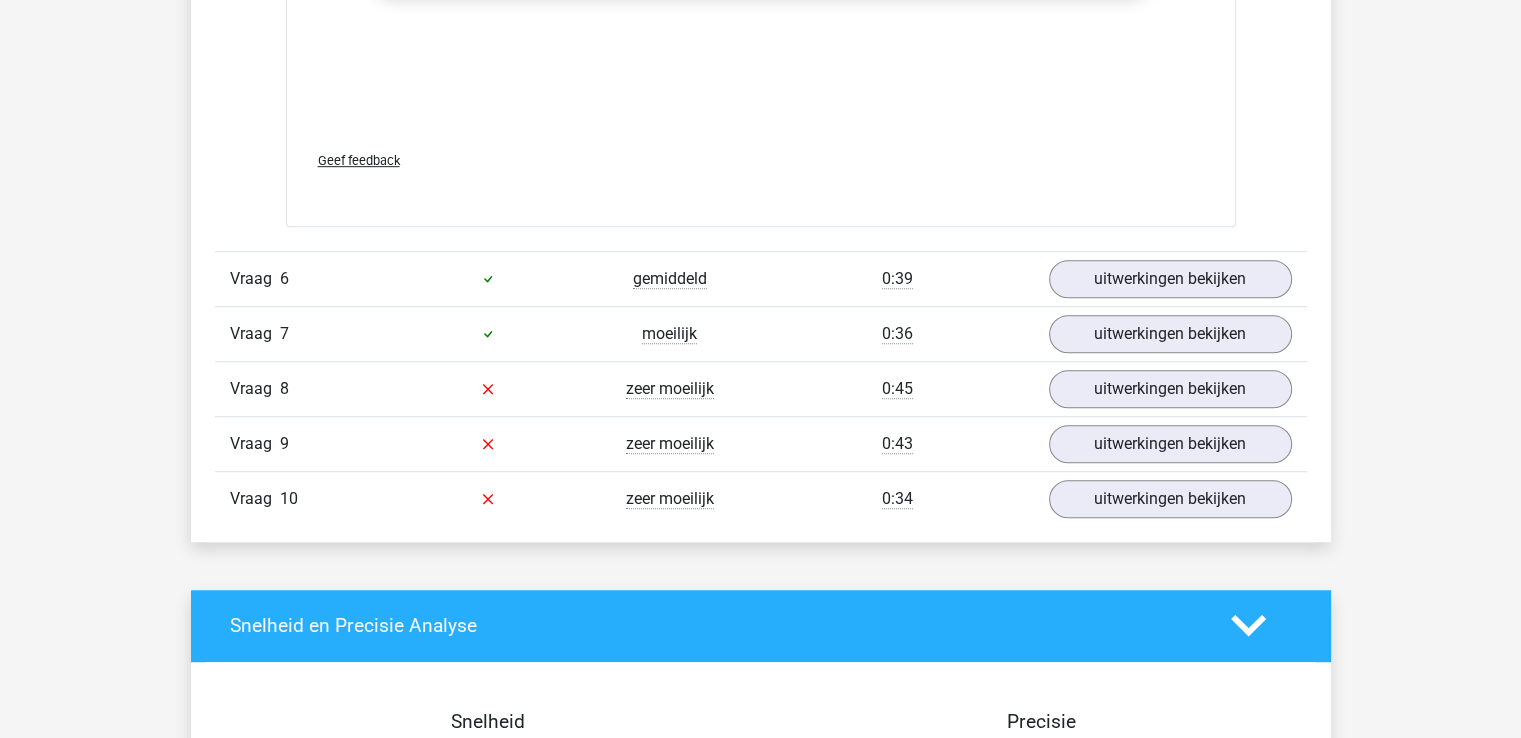 scroll, scrollTop: 8826, scrollLeft: 0, axis: vertical 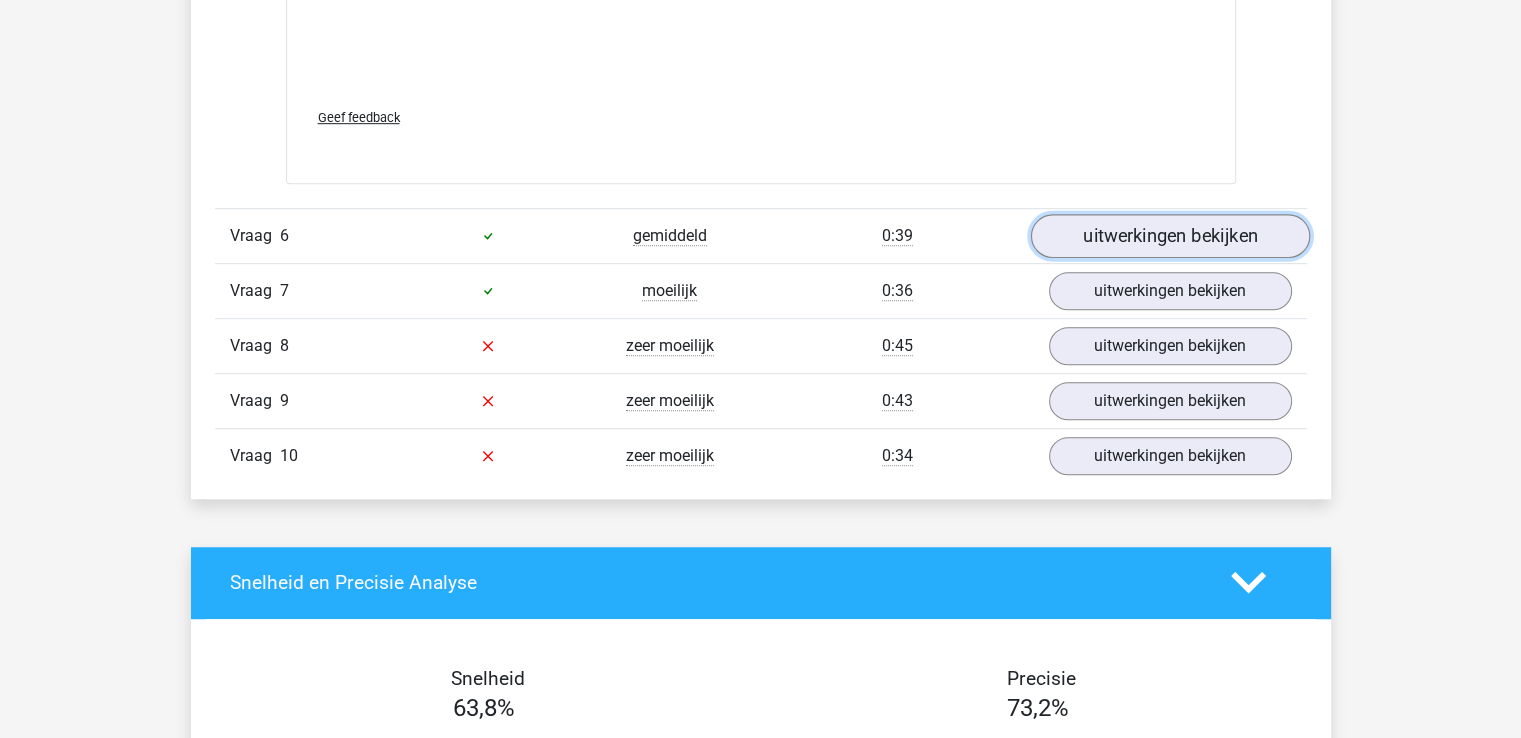 click on "uitwerkingen bekijken" at bounding box center [1169, 236] 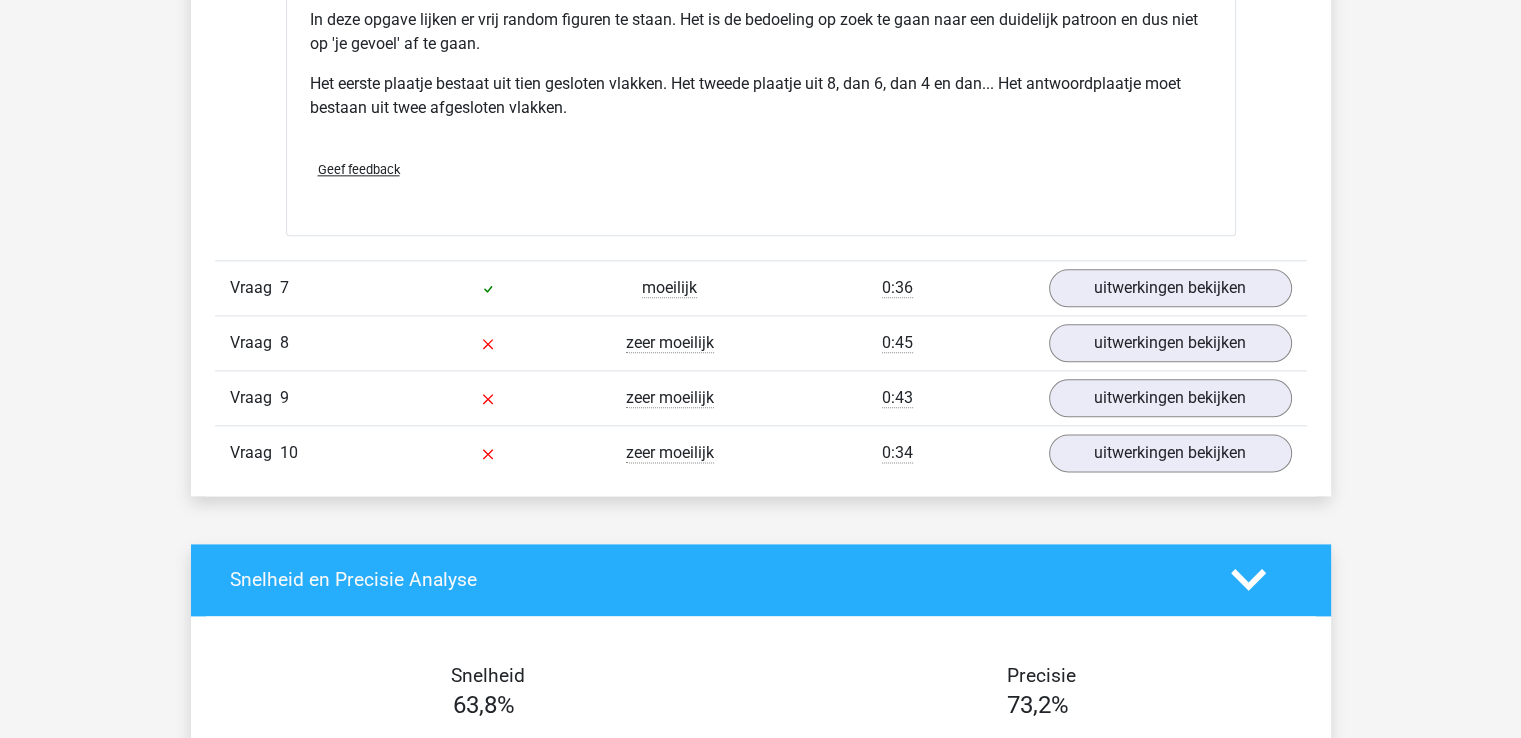 scroll, scrollTop: 10035, scrollLeft: 0, axis: vertical 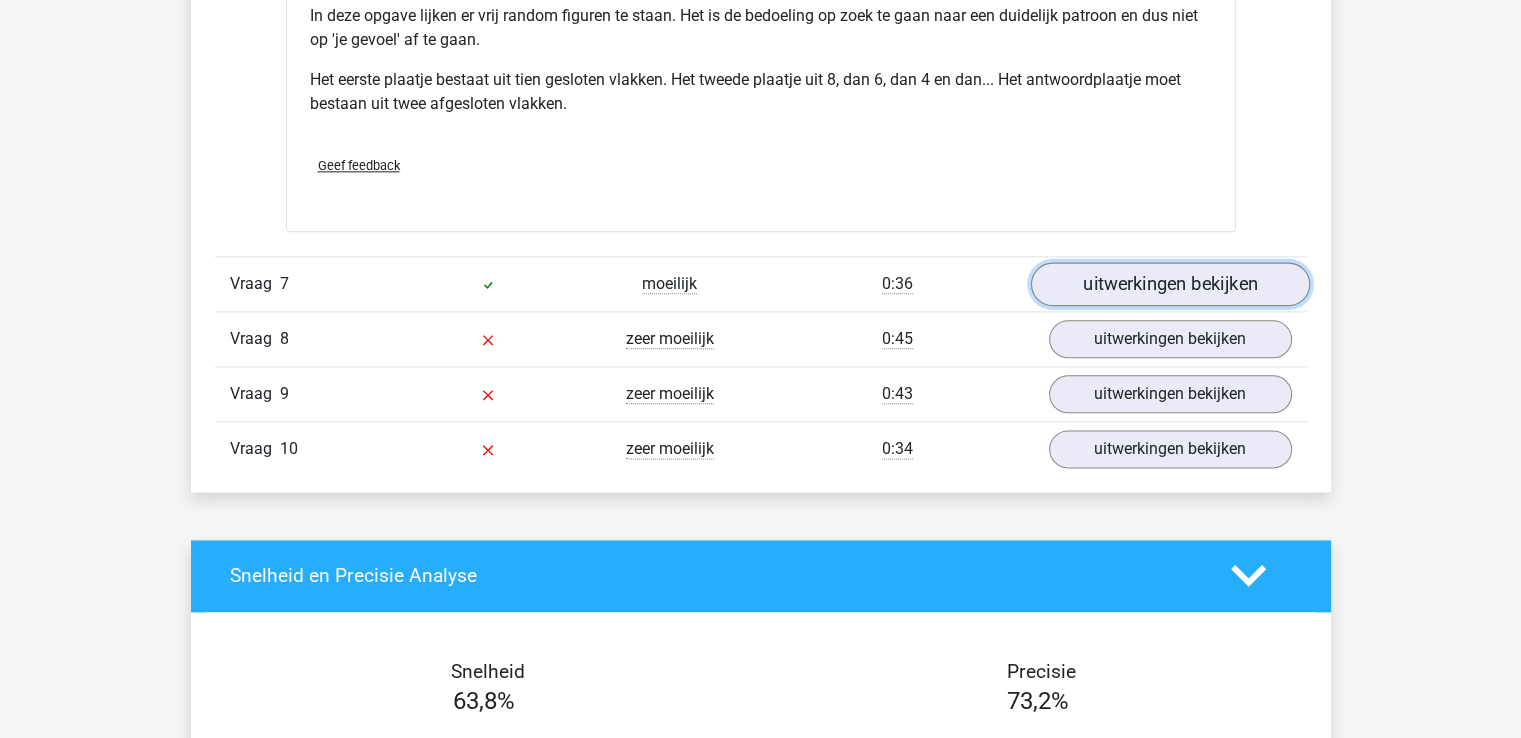 click on "uitwerkingen bekijken" at bounding box center [1169, 284] 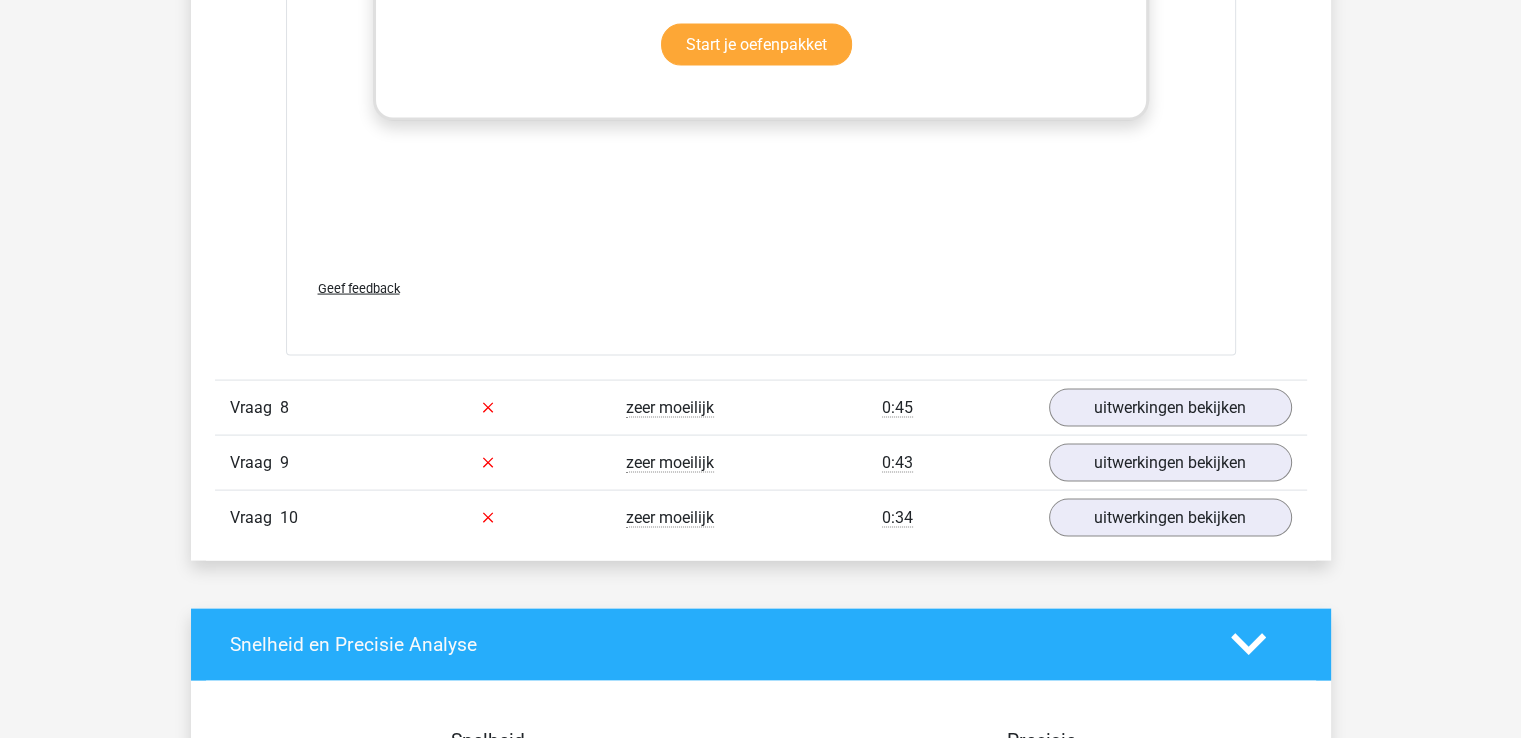 scroll, scrollTop: 11708, scrollLeft: 0, axis: vertical 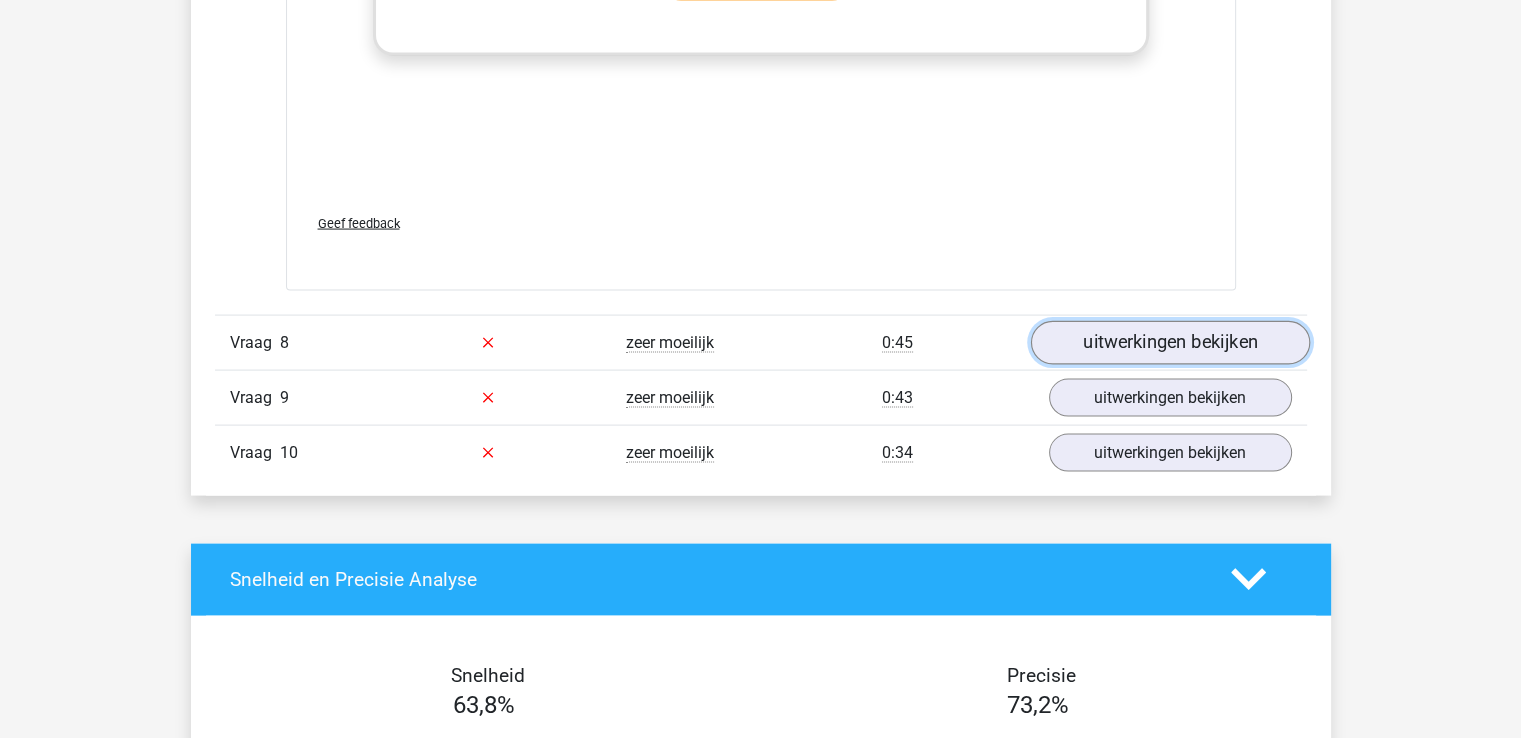 click on "uitwerkingen bekijken" at bounding box center (1169, 343) 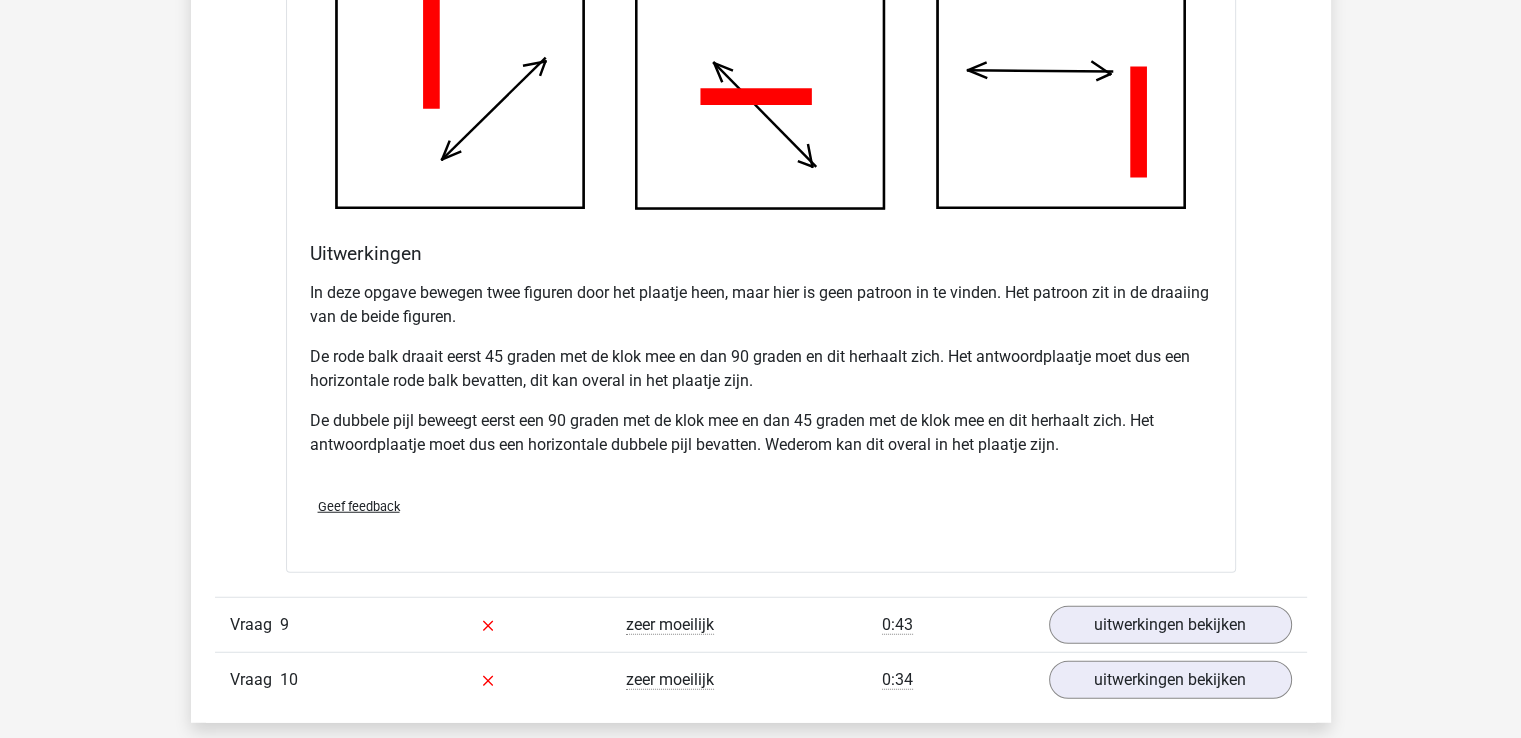 scroll, scrollTop: 12792, scrollLeft: 0, axis: vertical 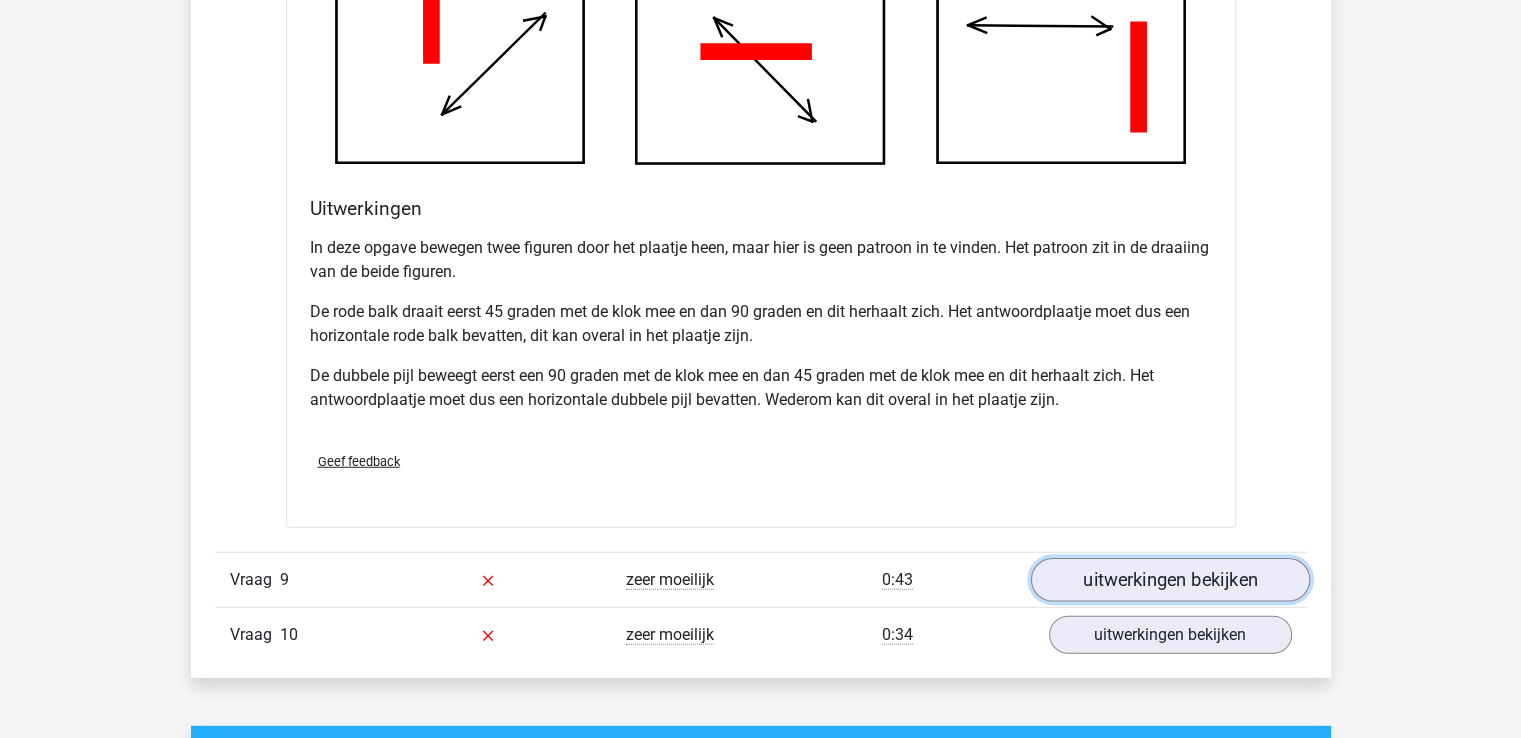 click on "uitwerkingen bekijken" at bounding box center (1169, 581) 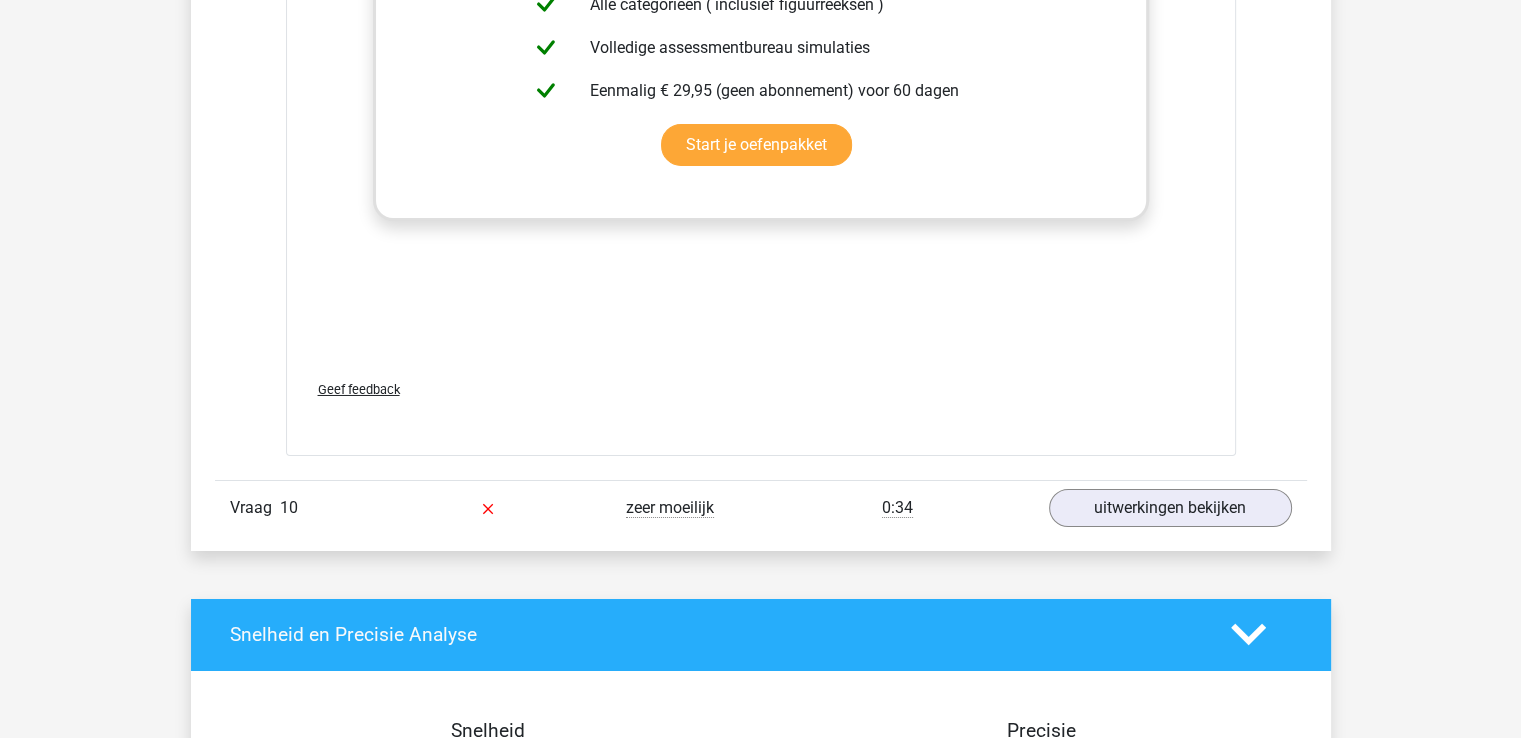 scroll, scrollTop: 14636, scrollLeft: 0, axis: vertical 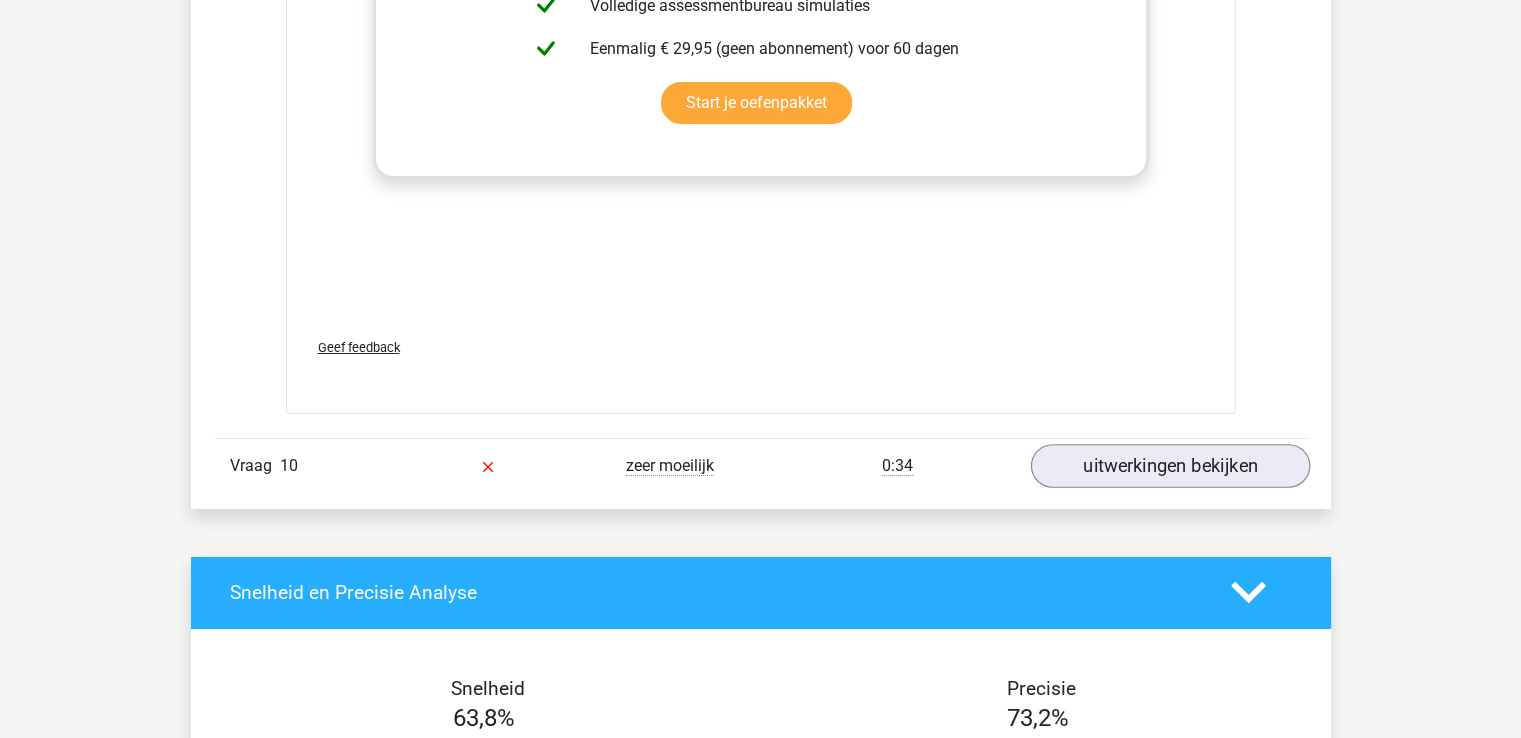 click on "uitwerkingen bekijken" at bounding box center (1169, 466) 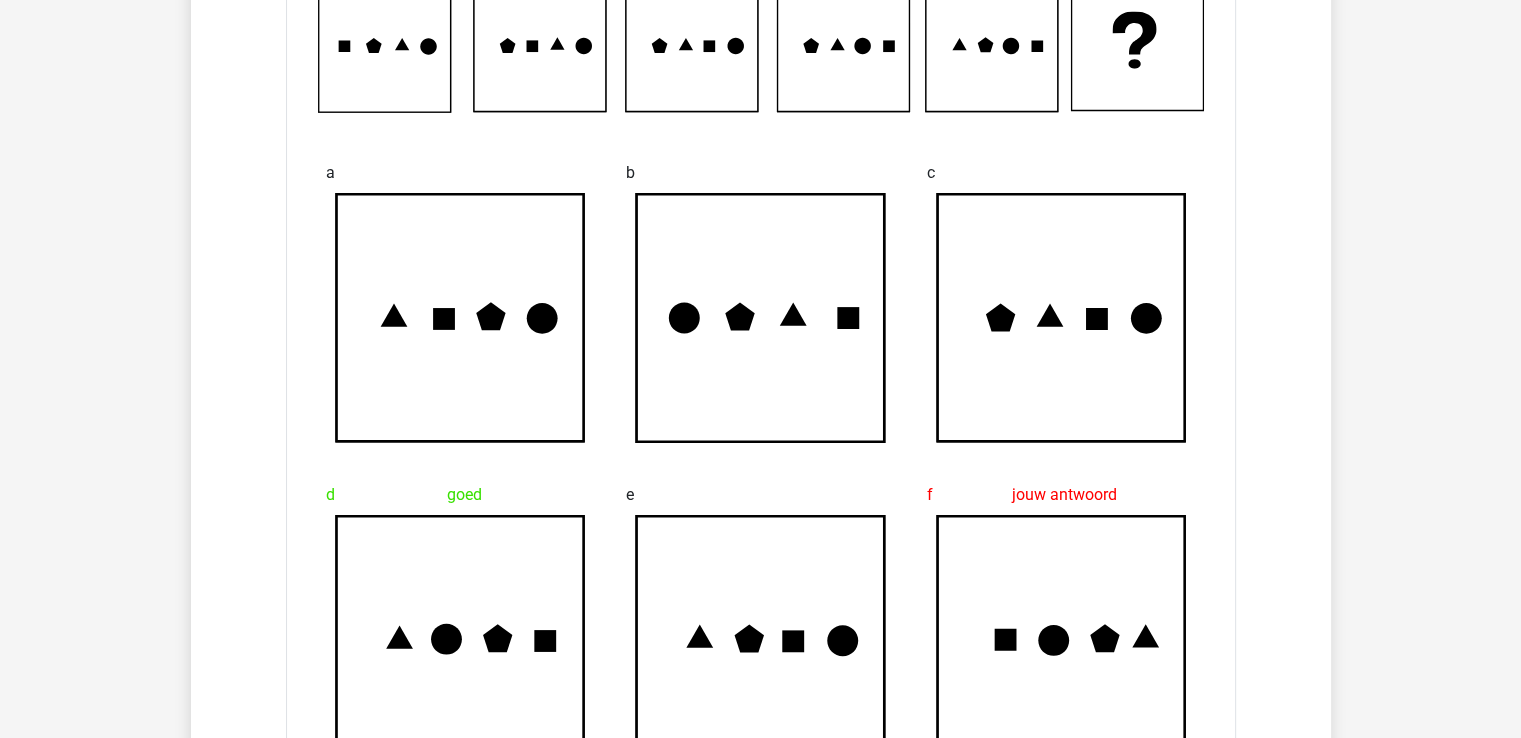 scroll, scrollTop: 15176, scrollLeft: 0, axis: vertical 